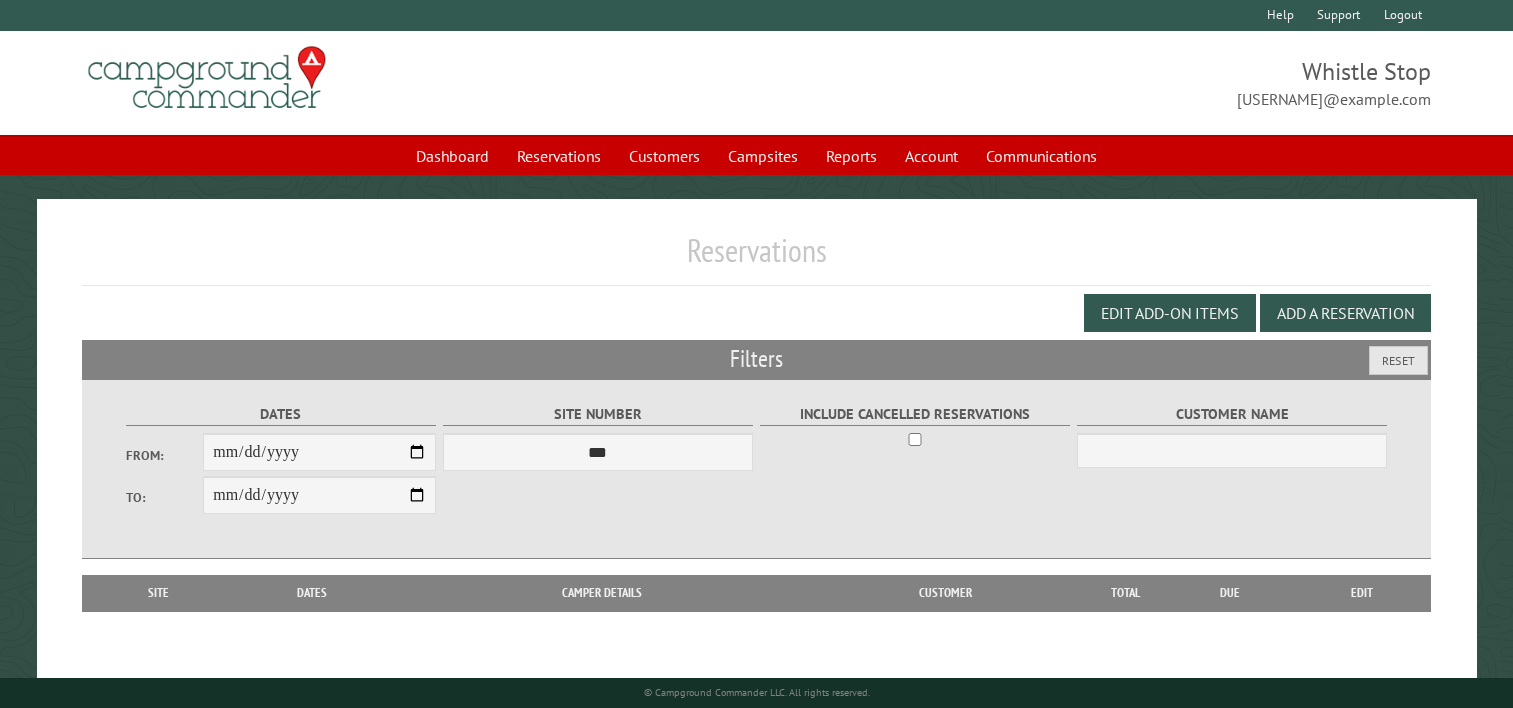 scroll, scrollTop: 104, scrollLeft: 0, axis: vertical 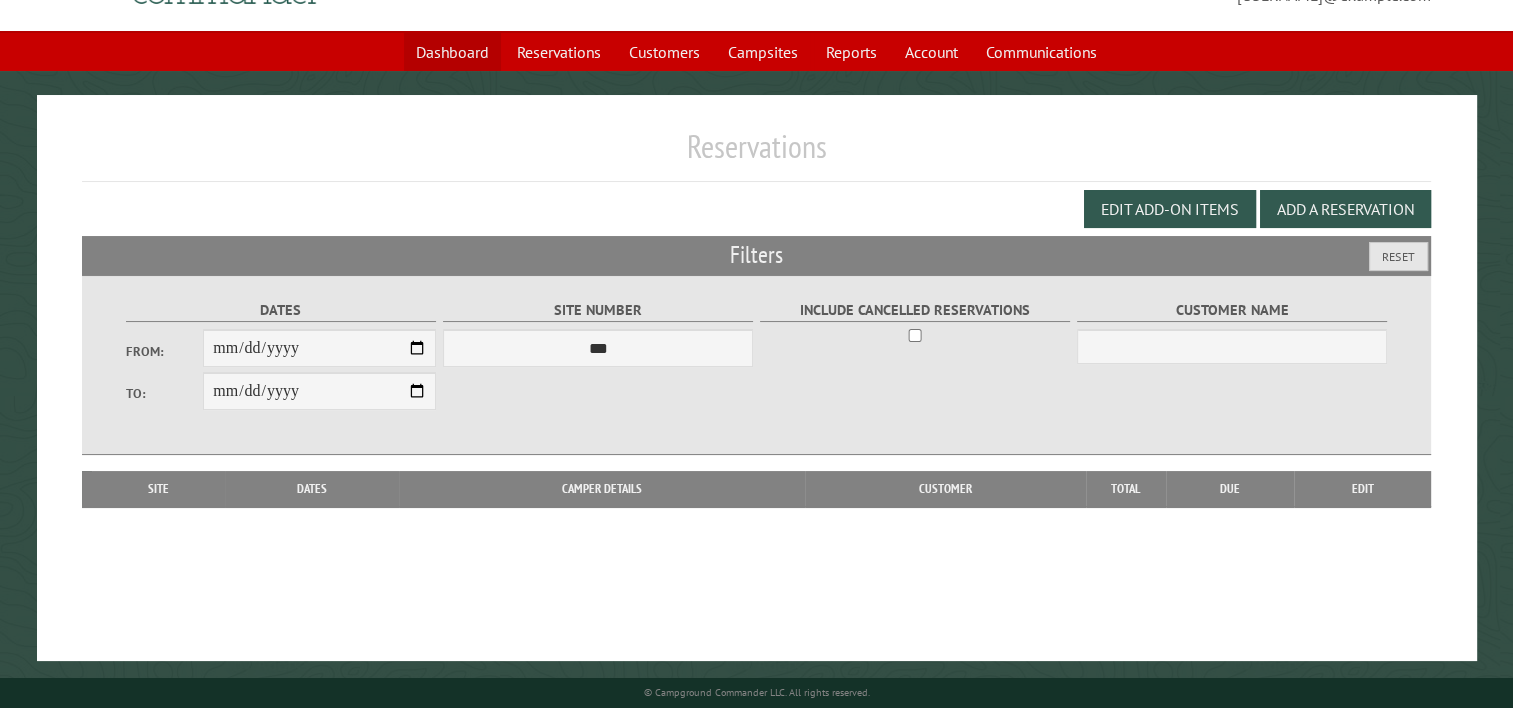 click on "Dashboard" at bounding box center [452, 52] 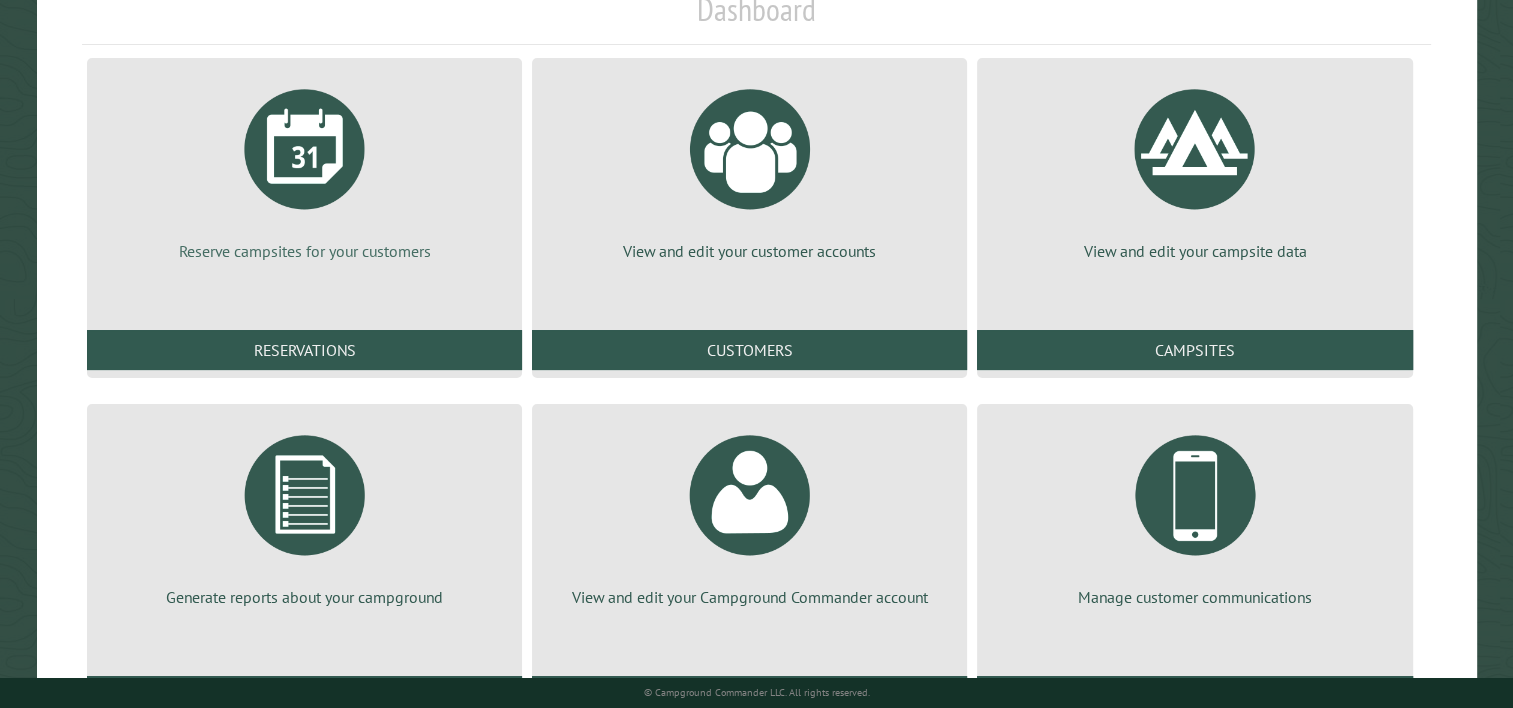 scroll, scrollTop: 293, scrollLeft: 0, axis: vertical 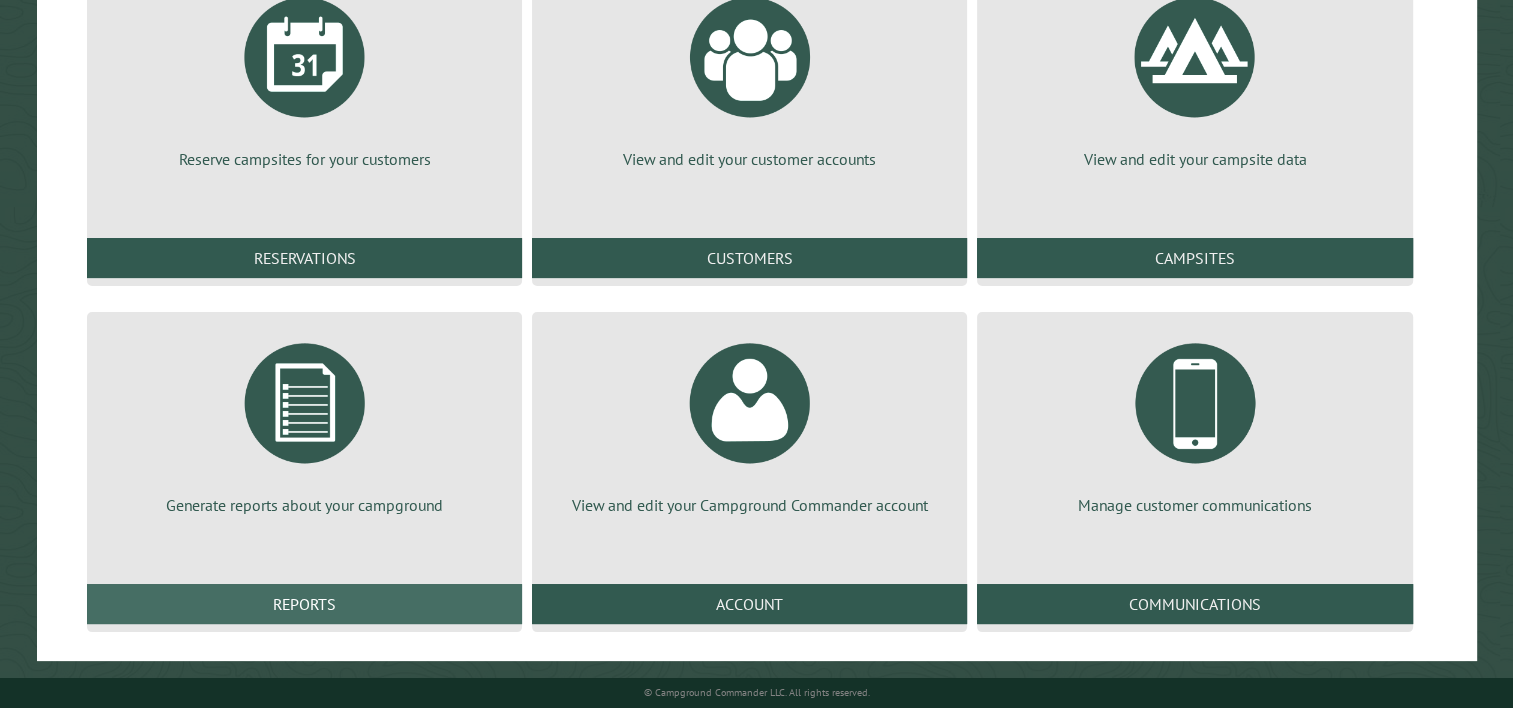click on "Reports" at bounding box center [304, 604] 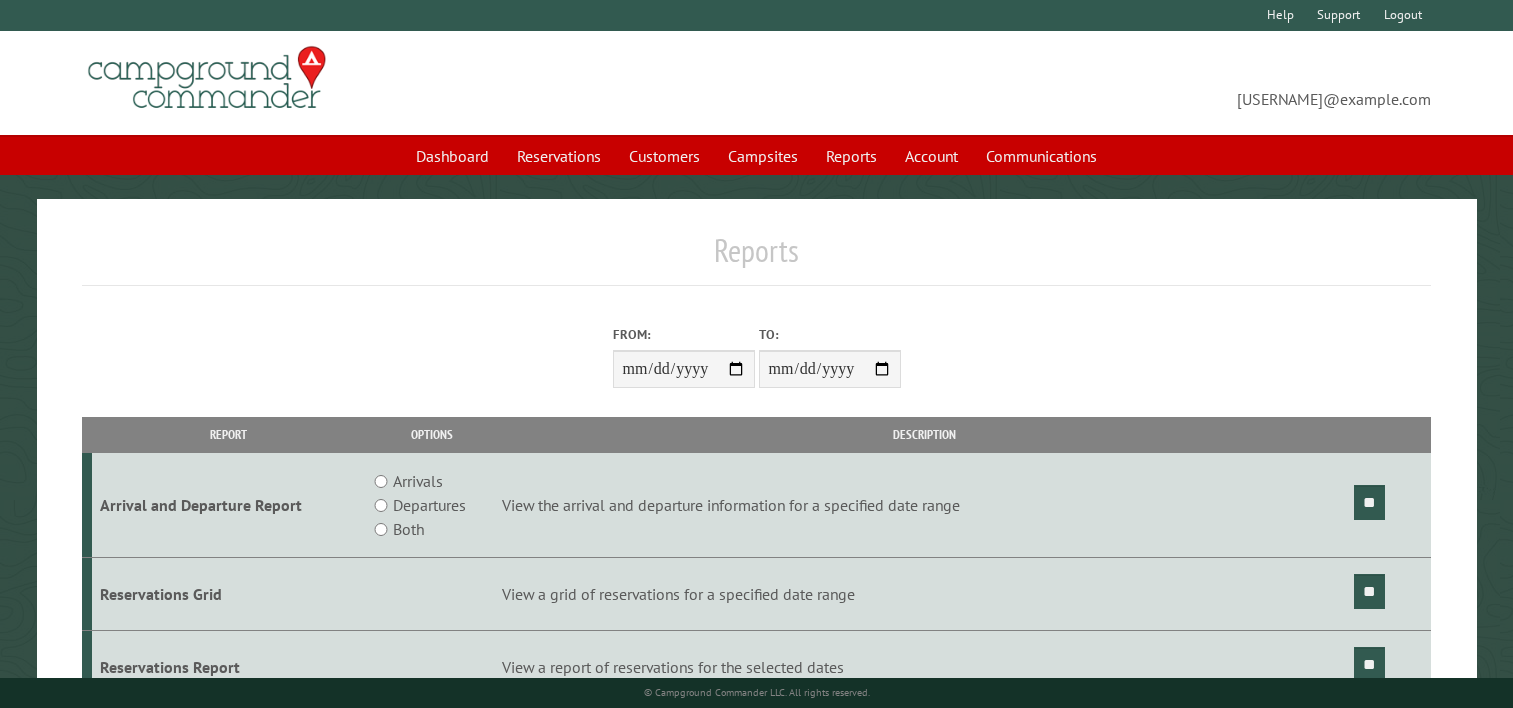 scroll, scrollTop: 0, scrollLeft: 0, axis: both 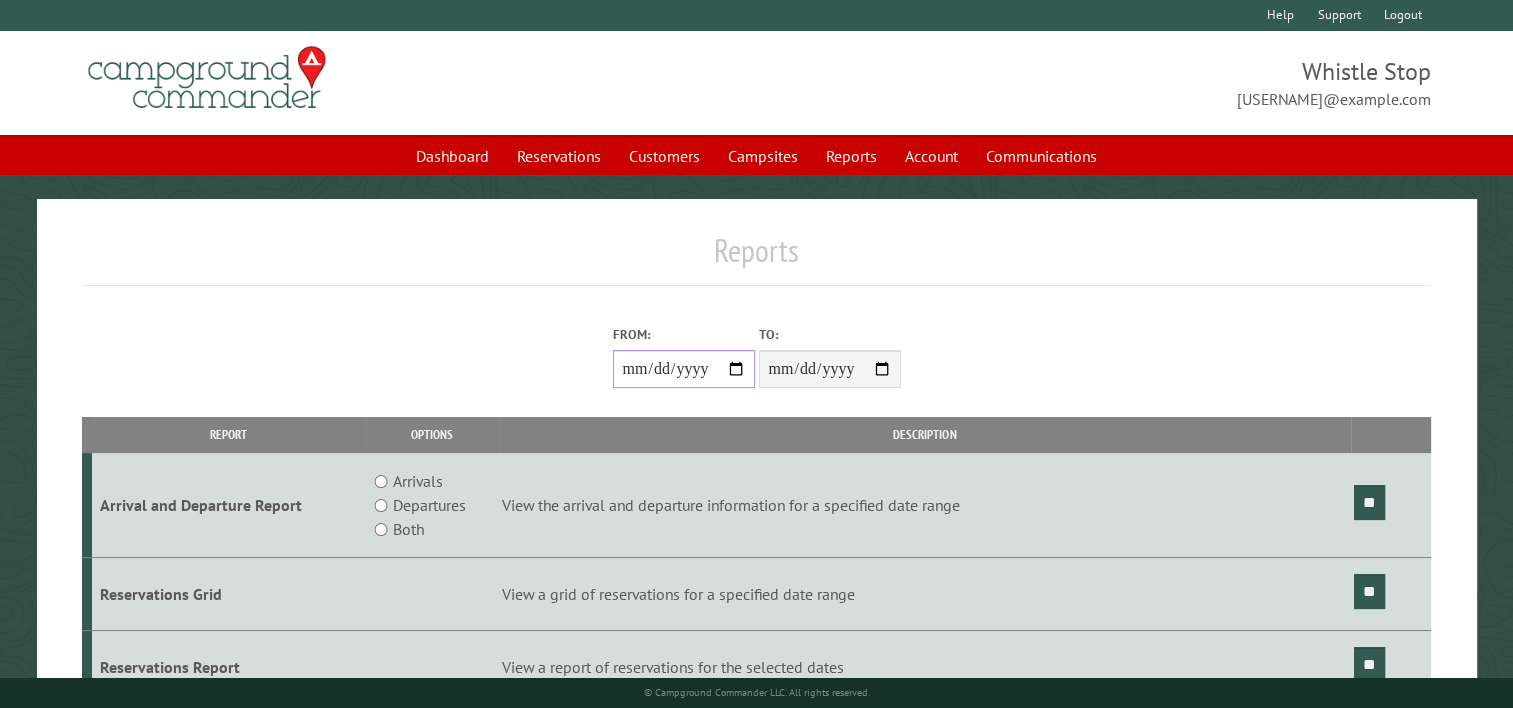 click on "From:" at bounding box center (684, 369) 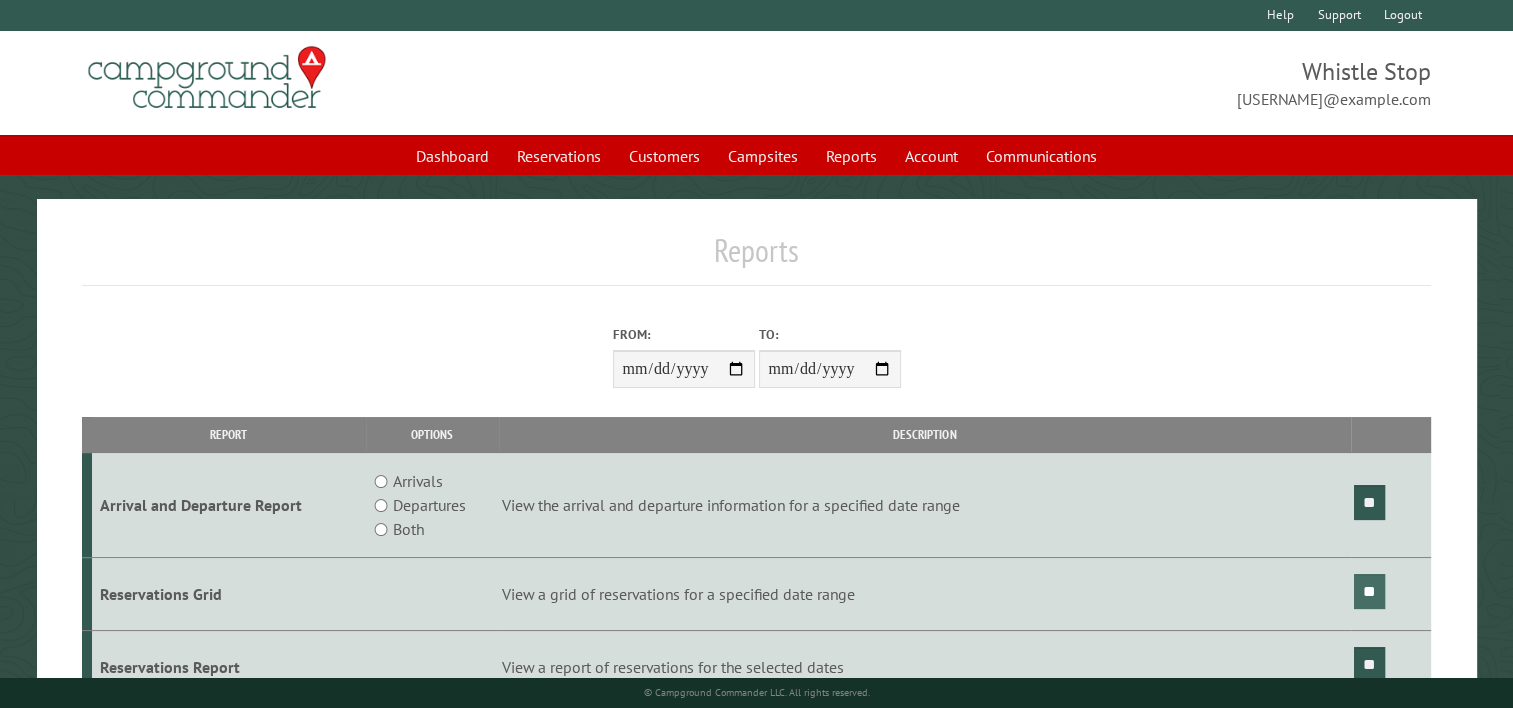 click on "**" at bounding box center [1369, 591] 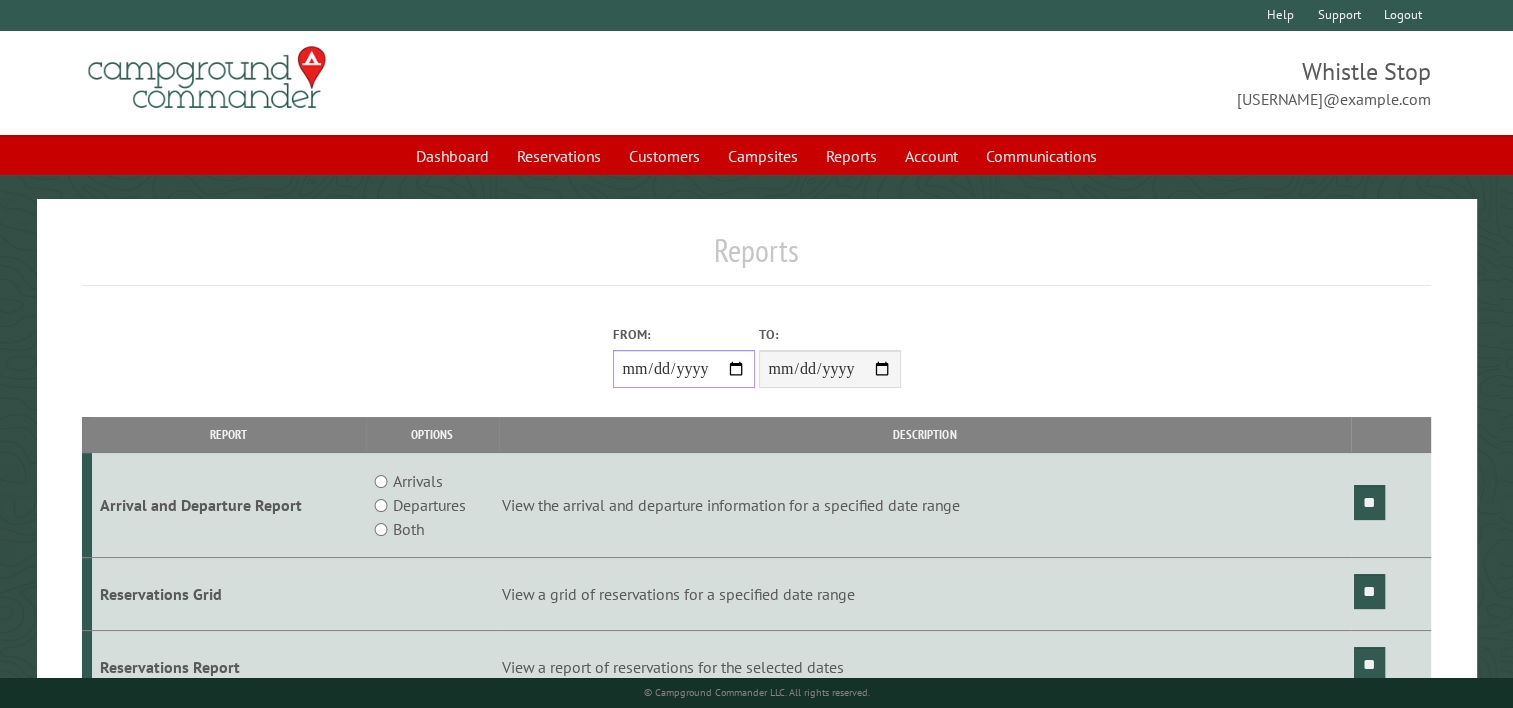 click on "**********" at bounding box center (684, 369) 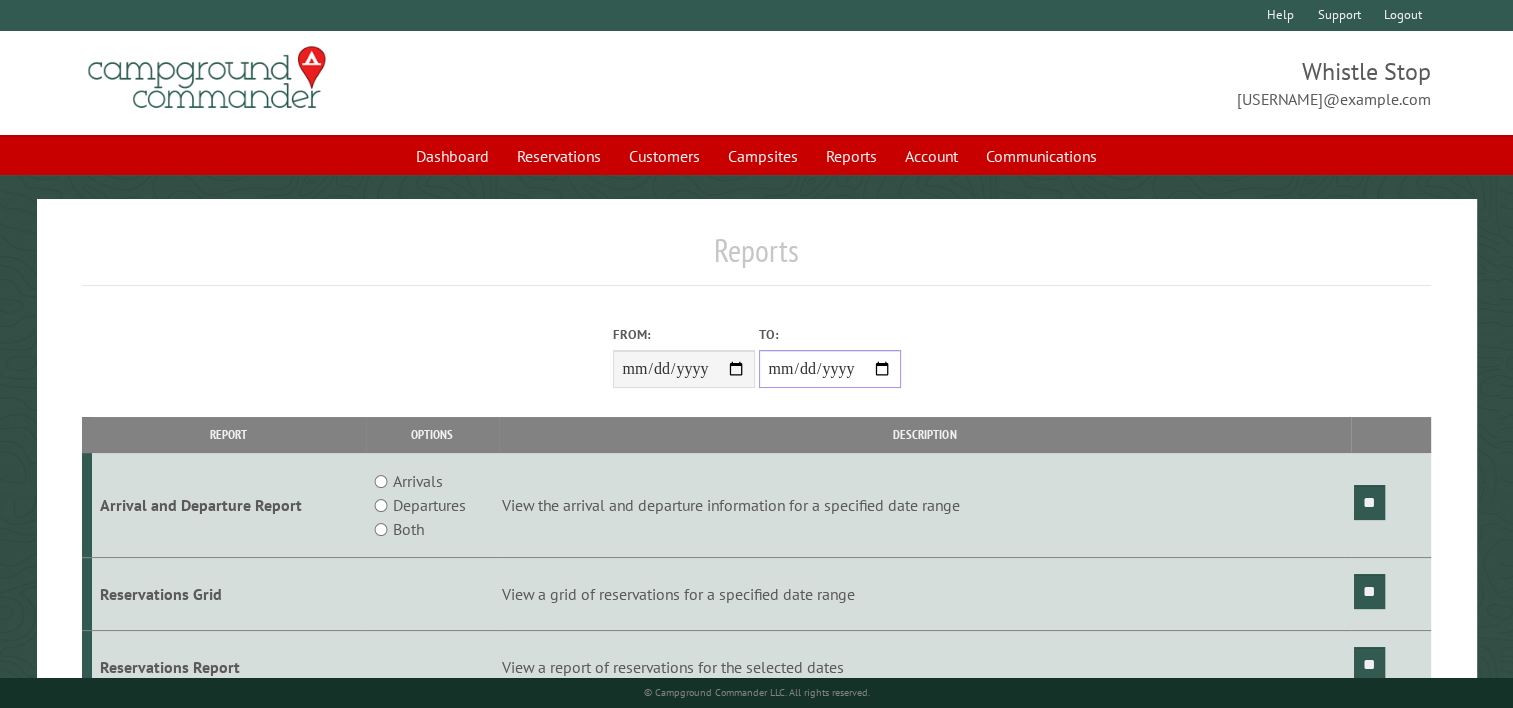 click on "**********" at bounding box center (830, 369) 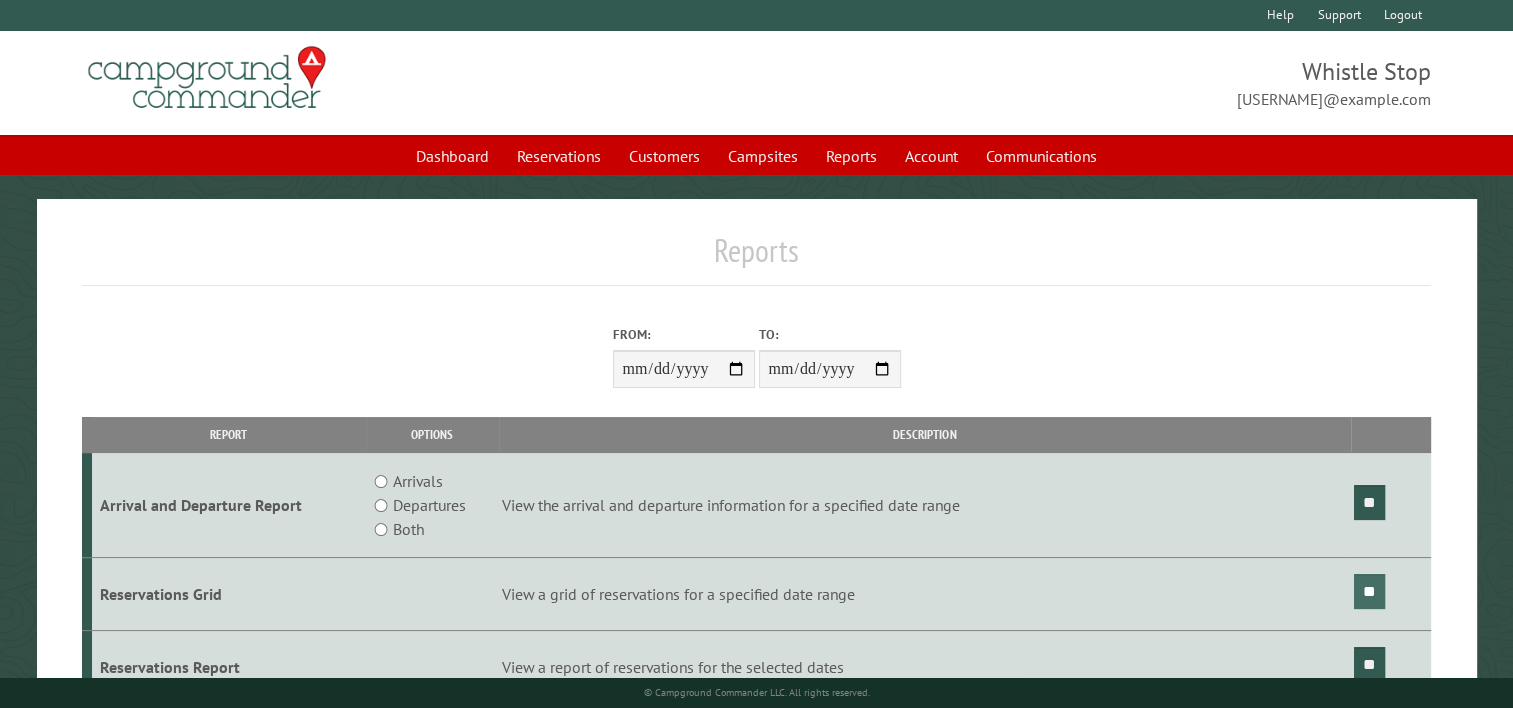 click on "**" at bounding box center (1369, 591) 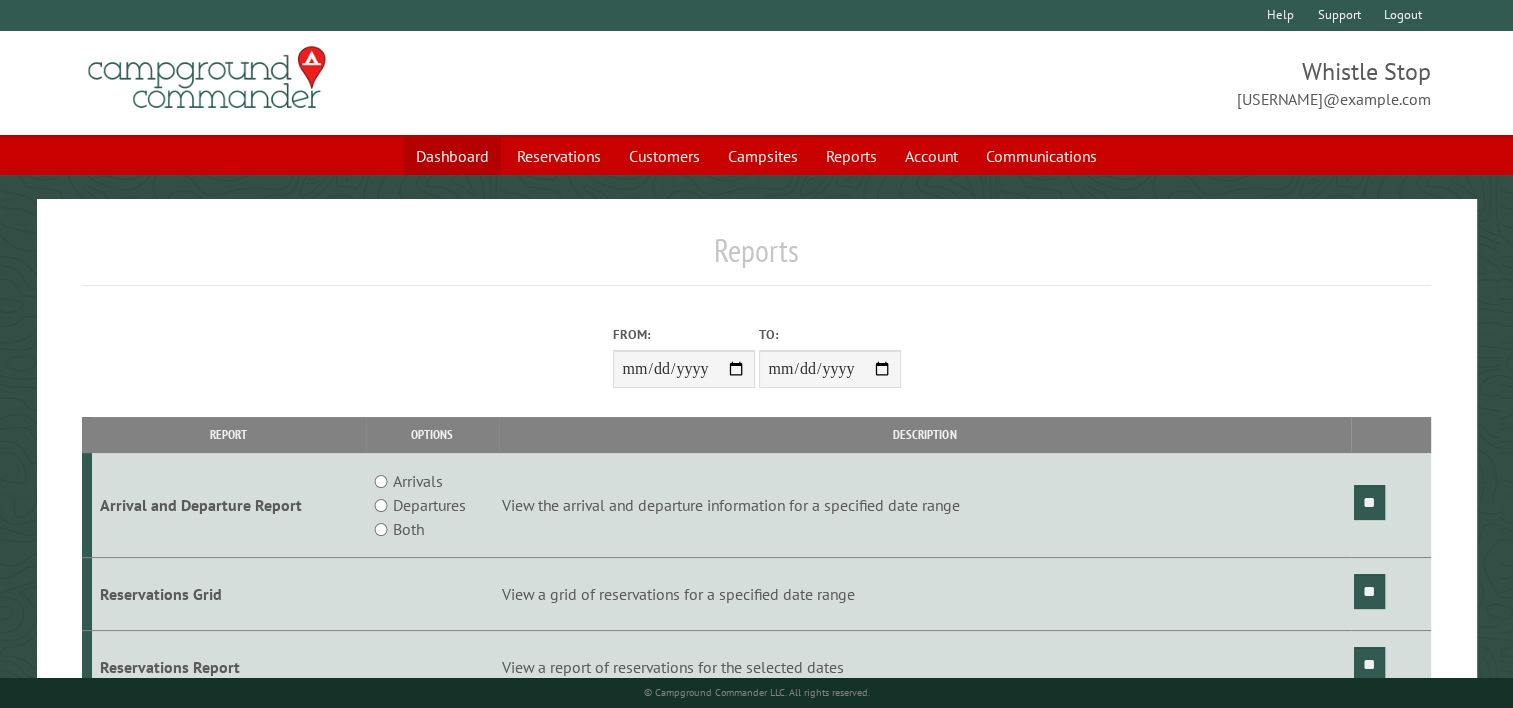 click on "Dashboard" at bounding box center [452, 156] 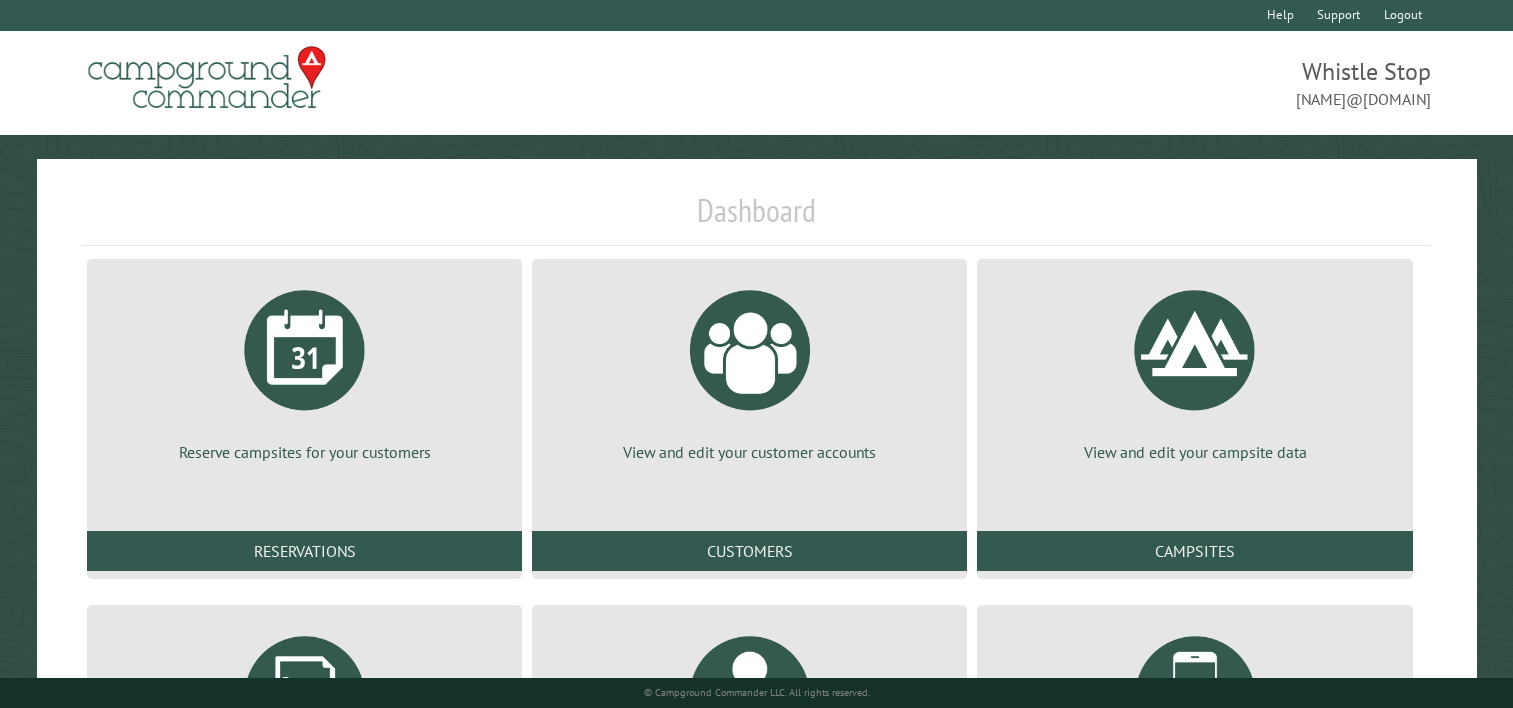 scroll, scrollTop: 0, scrollLeft: 0, axis: both 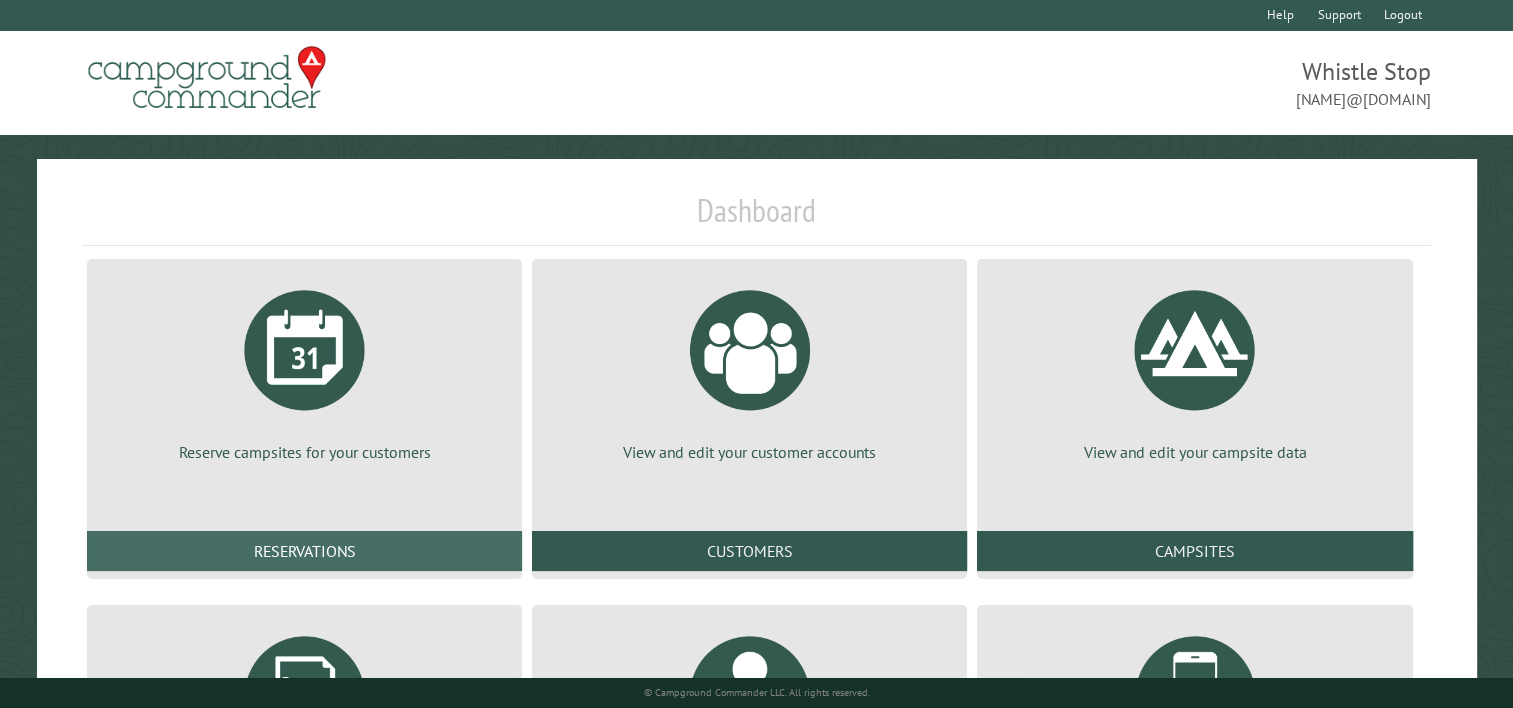 click on "Reservations" at bounding box center (304, 551) 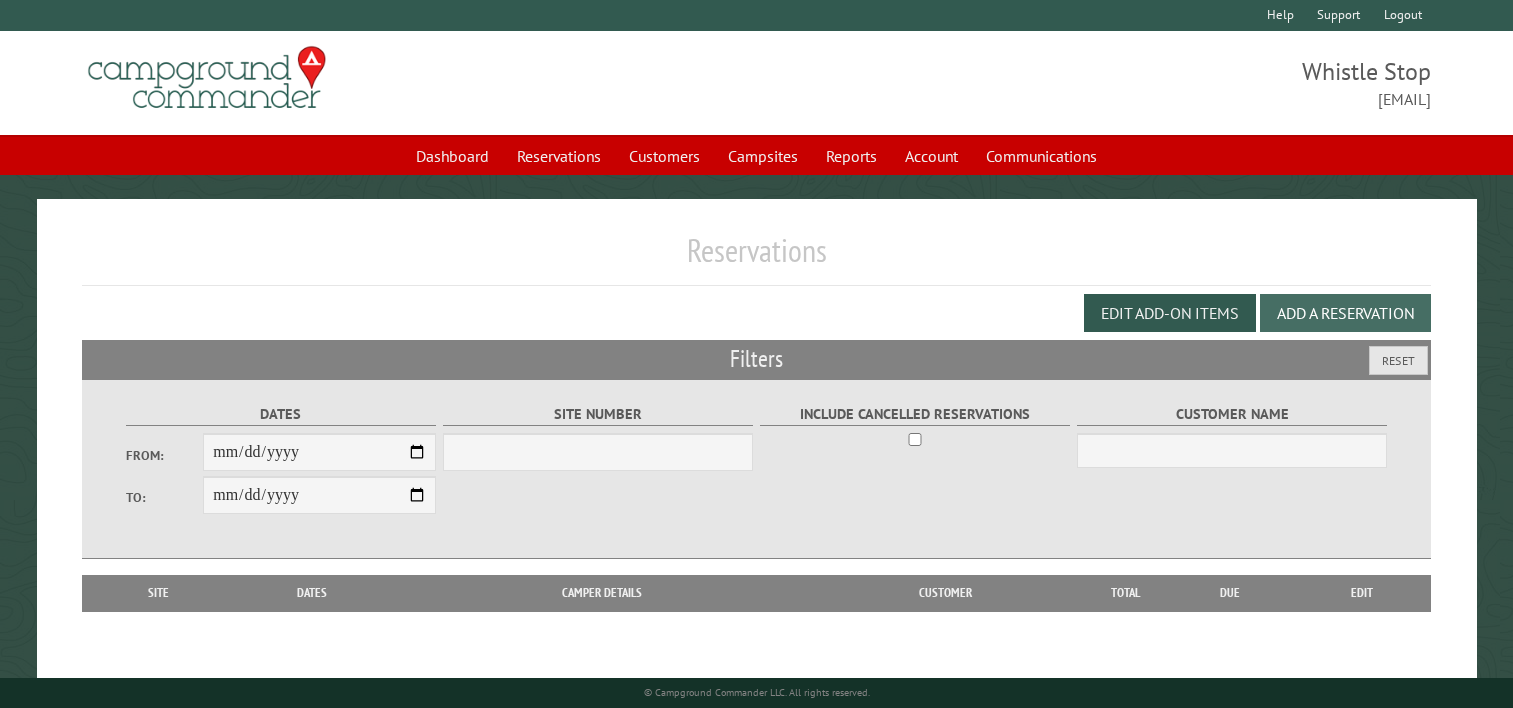 scroll, scrollTop: 0, scrollLeft: 0, axis: both 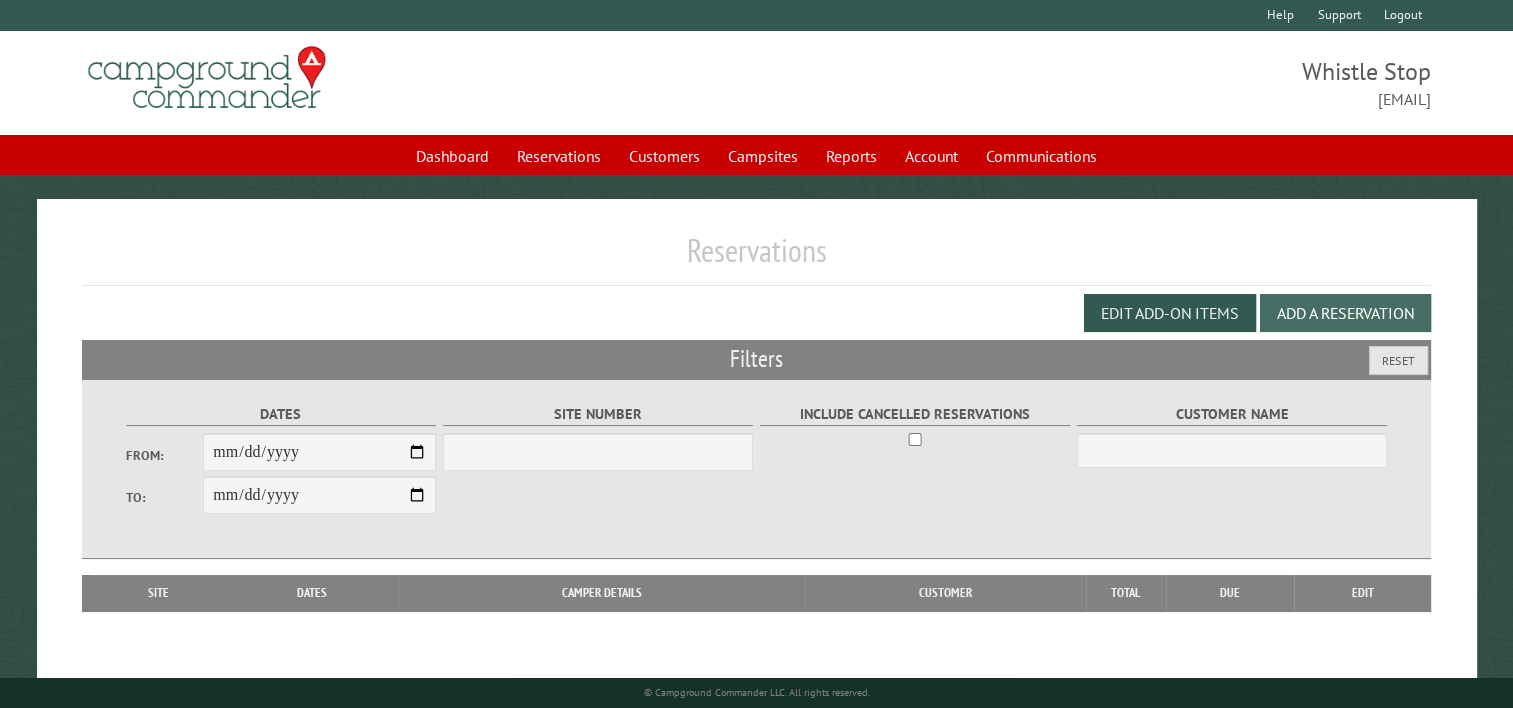 select on "***" 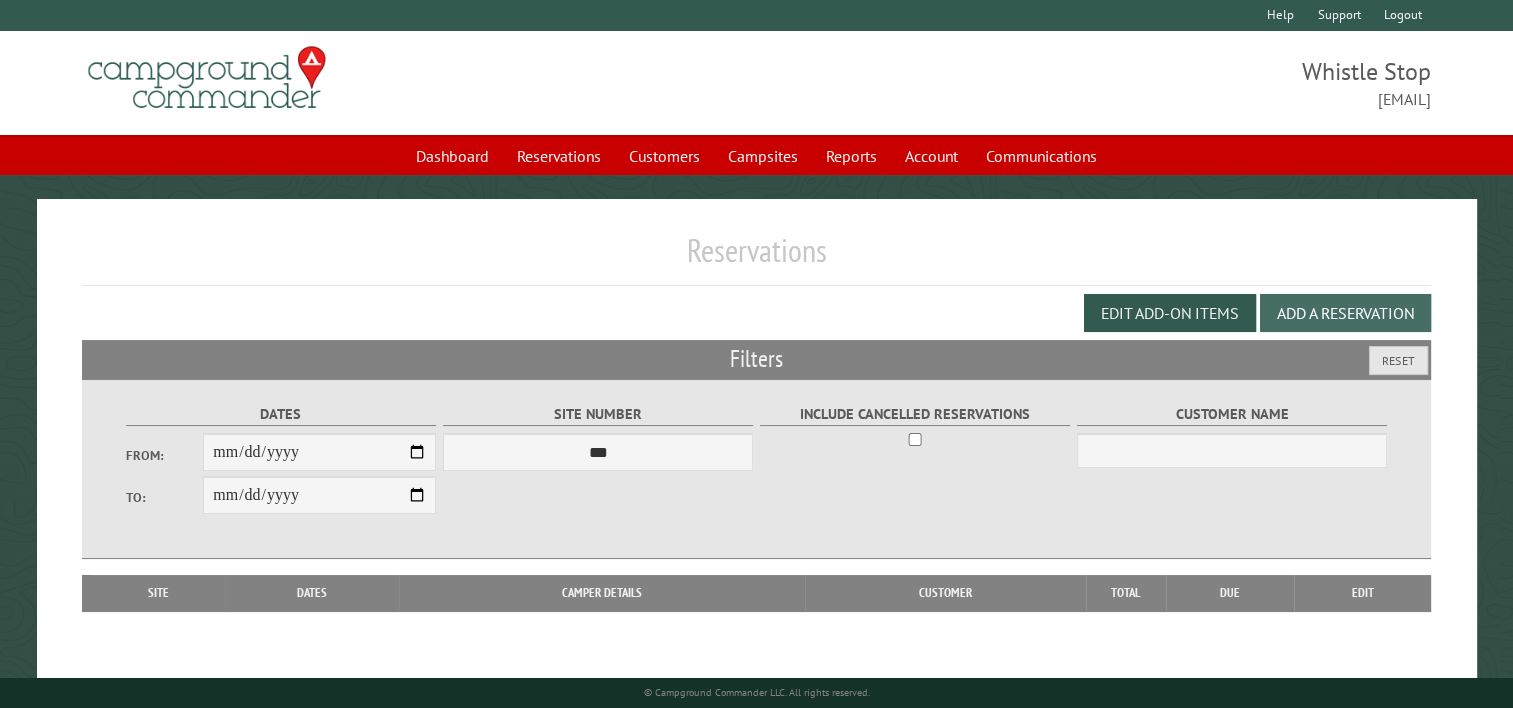 click on "Add a Reservation" at bounding box center [1345, 313] 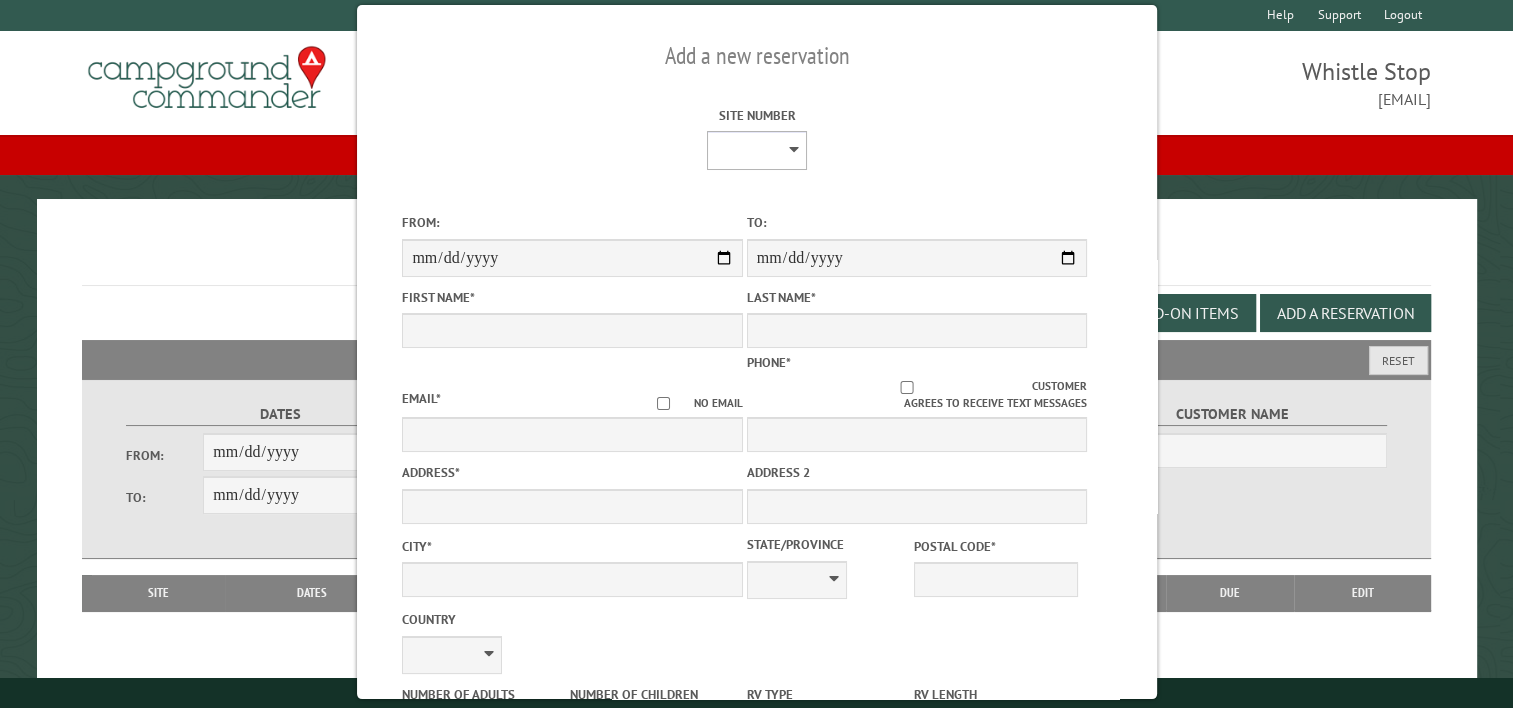 click on "* * * * * ** * * * * ** *** ** ** ** ** ** ** ** ** ** ** ** ** ** ** ** ** ** ** ** ** ** ** ** ** ** ** ** ** ** ** ** ** ** ** ** ** *** *** *** *** *** *** *** *** **** **** **** ****" at bounding box center [757, 150] 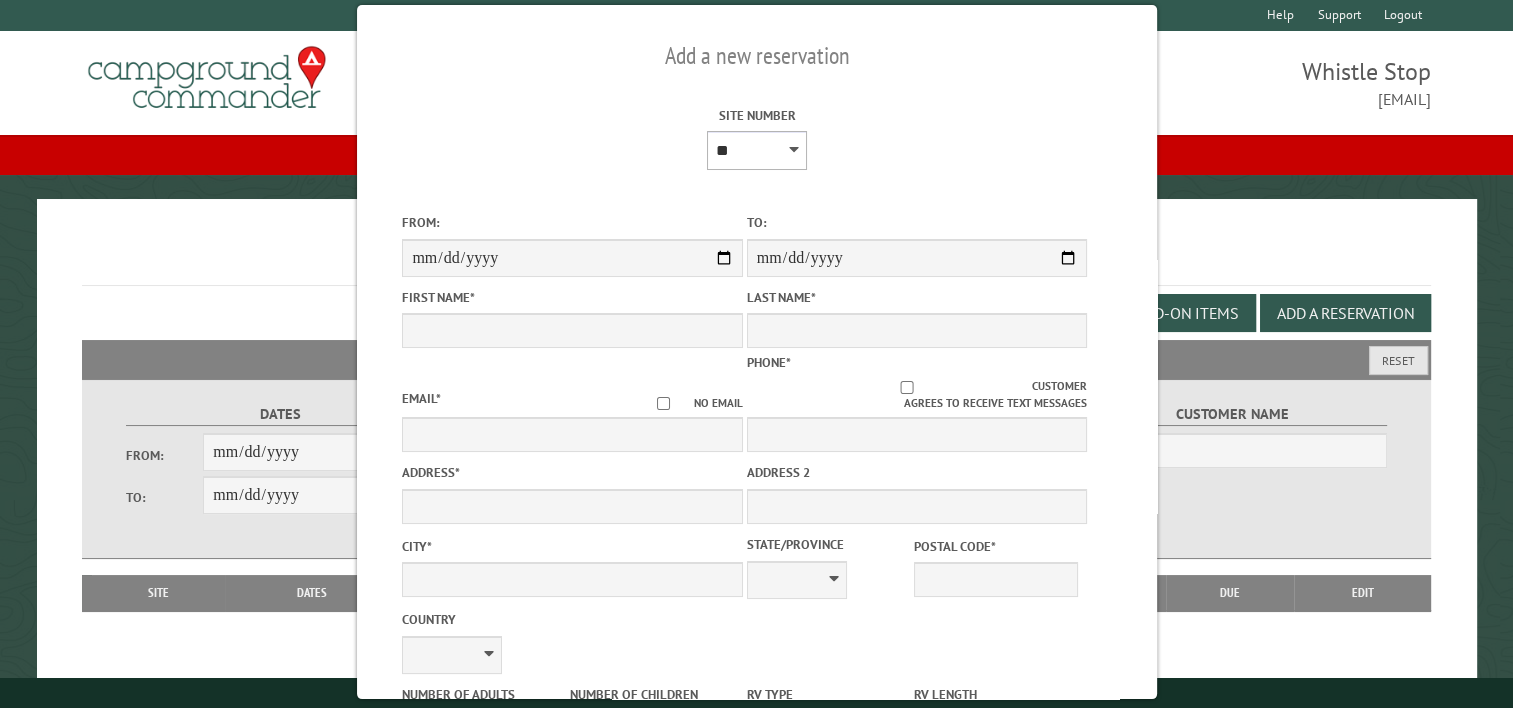click on "* * * * * ** * * * * ** *** ** ** ** ** ** ** ** ** ** ** ** ** ** ** ** ** ** ** ** ** ** ** ** ** ** ** ** ** ** ** ** ** ** ** ** ** *** *** *** *** *** *** *** *** **** **** **** ****" at bounding box center (757, 150) 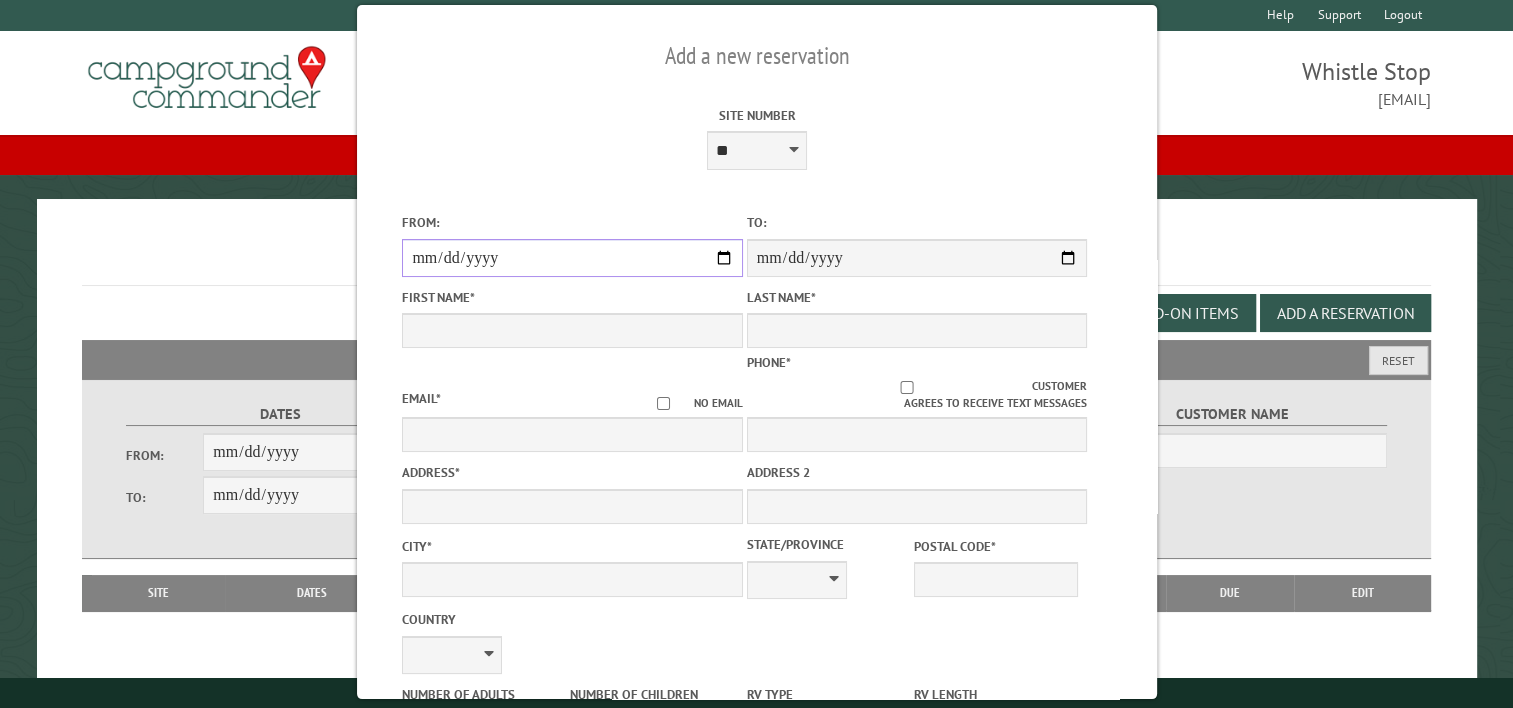 click on "From:" at bounding box center (572, 258) 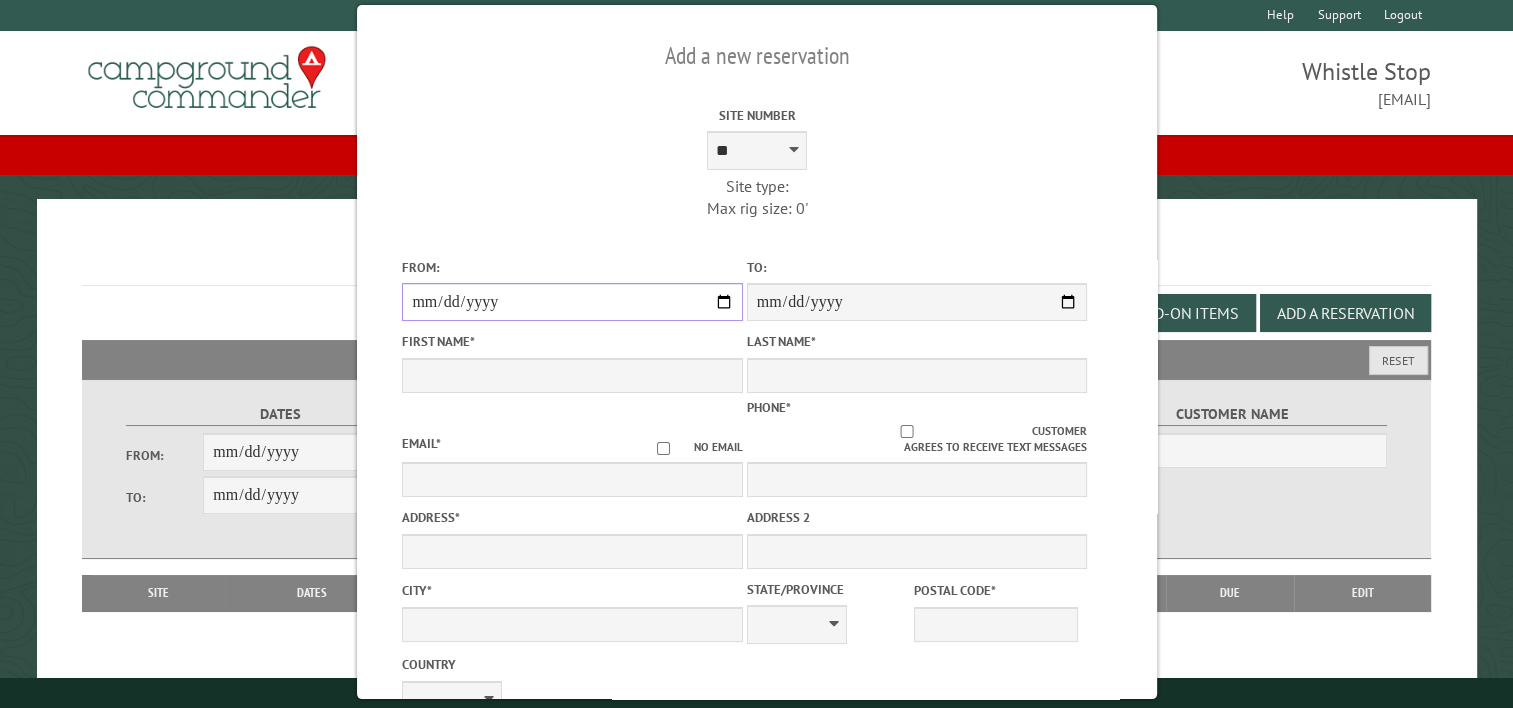 type on "*****" 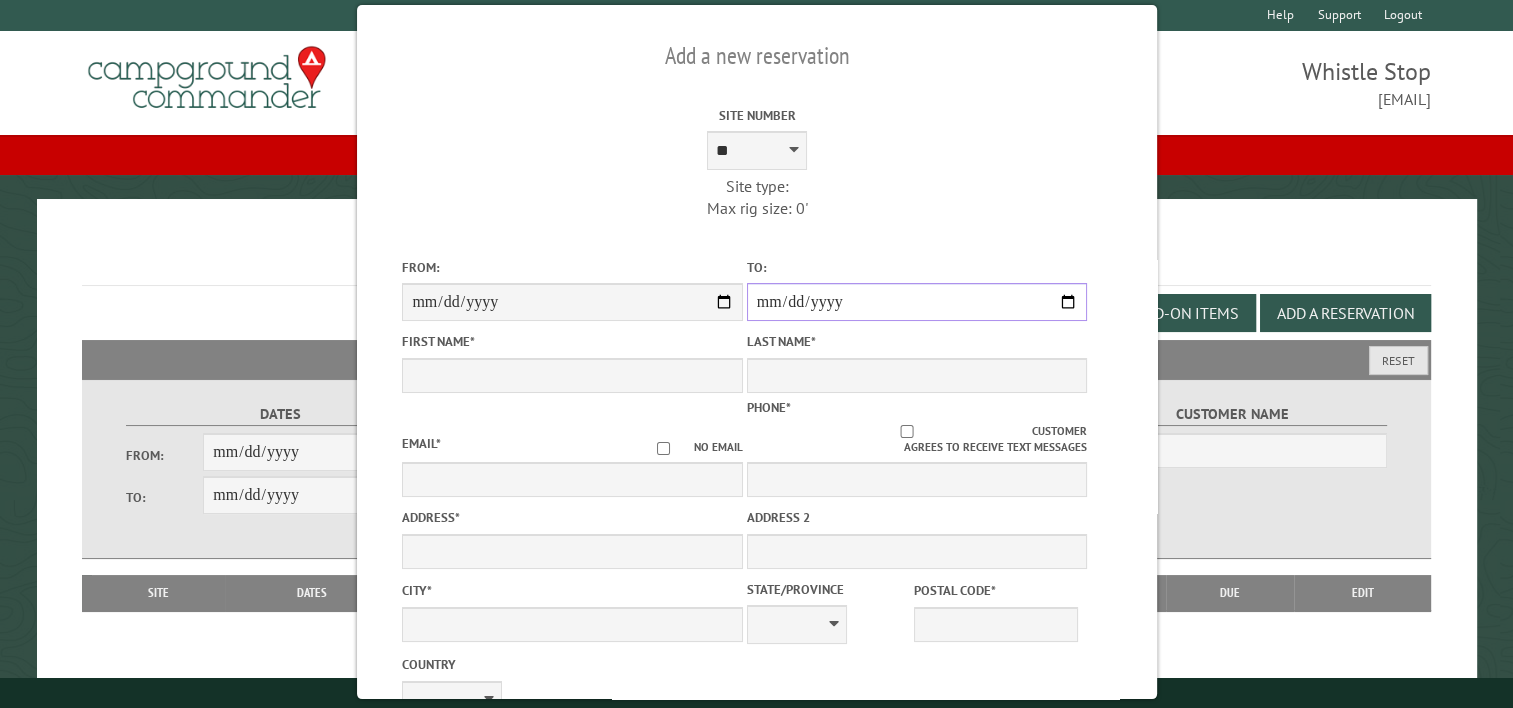 click on "**********" at bounding box center [916, 302] 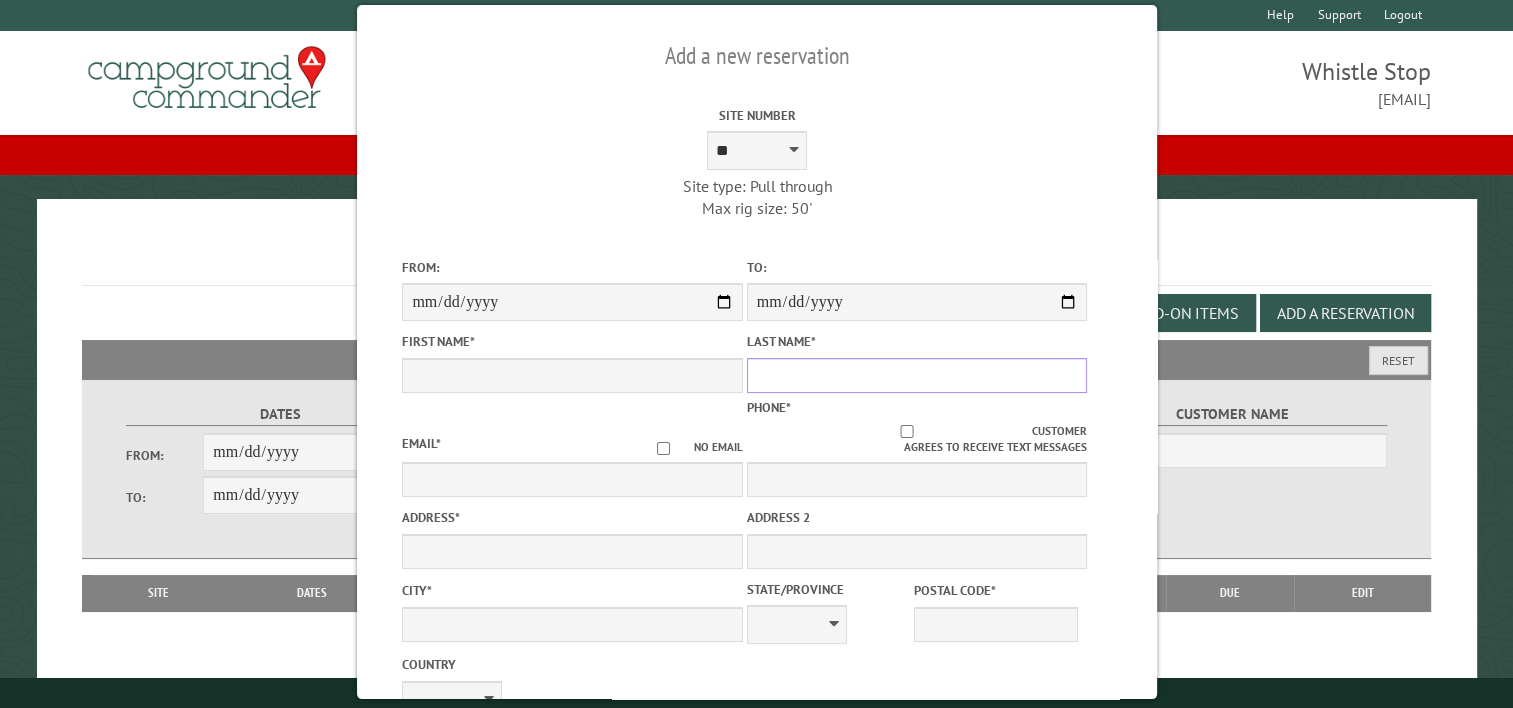 click on "Last Name *" at bounding box center (916, 375) 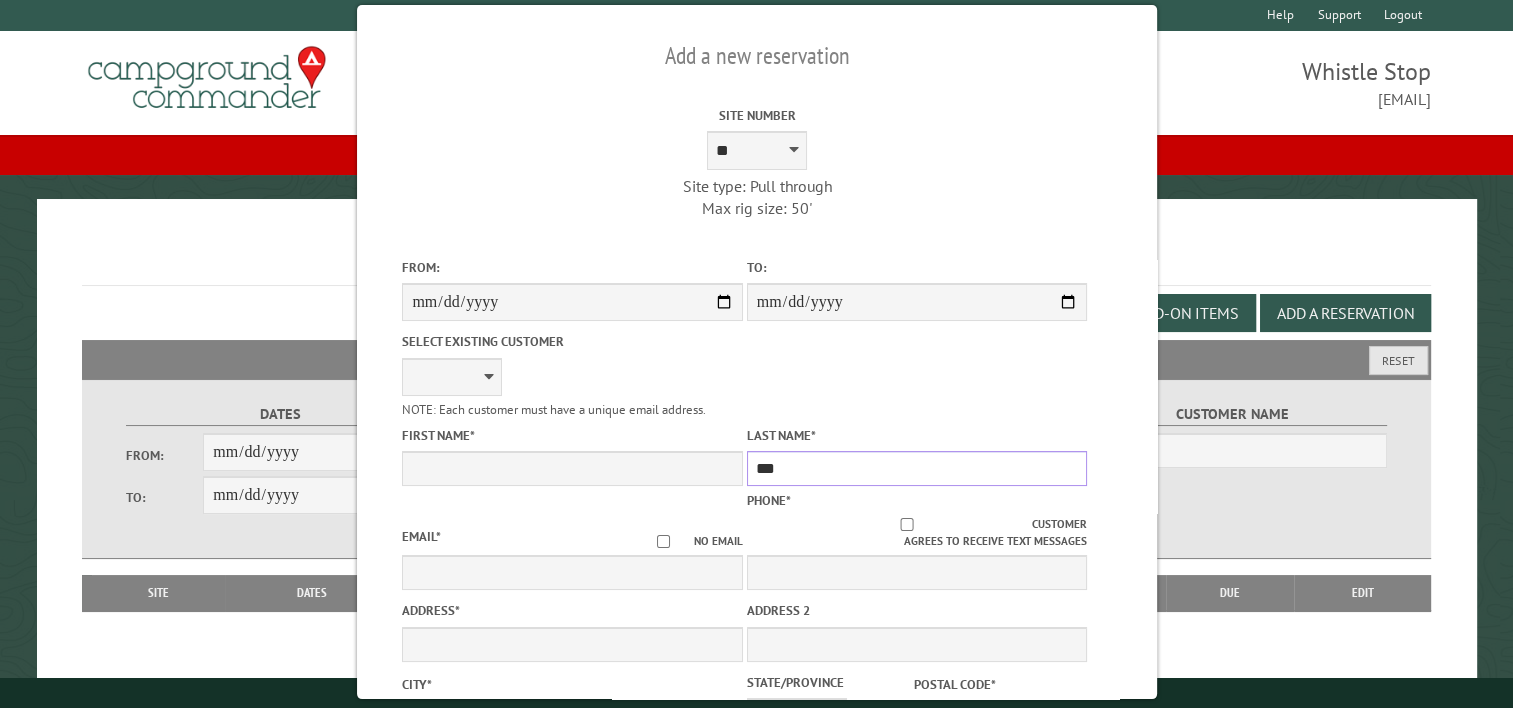 type on "********" 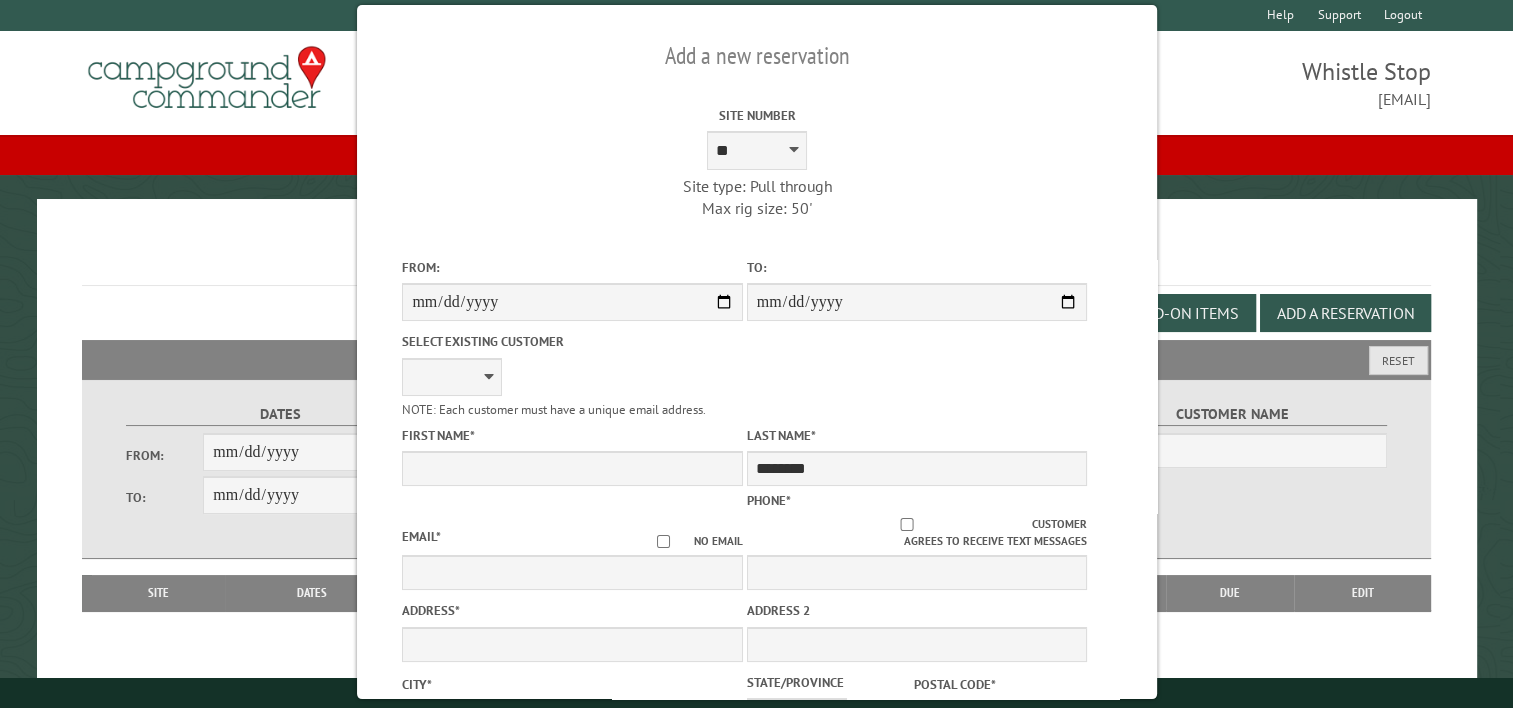 type on "*******" 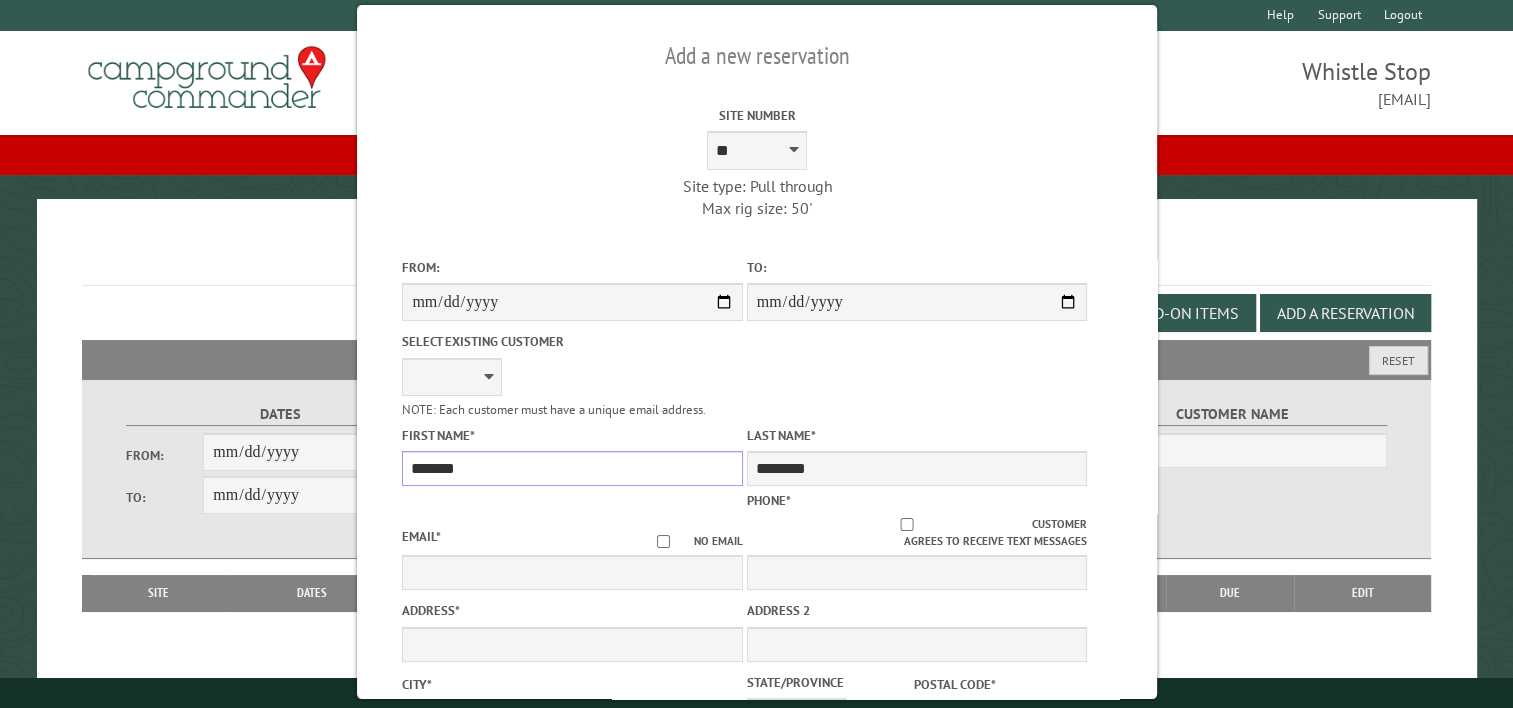 type on "**********" 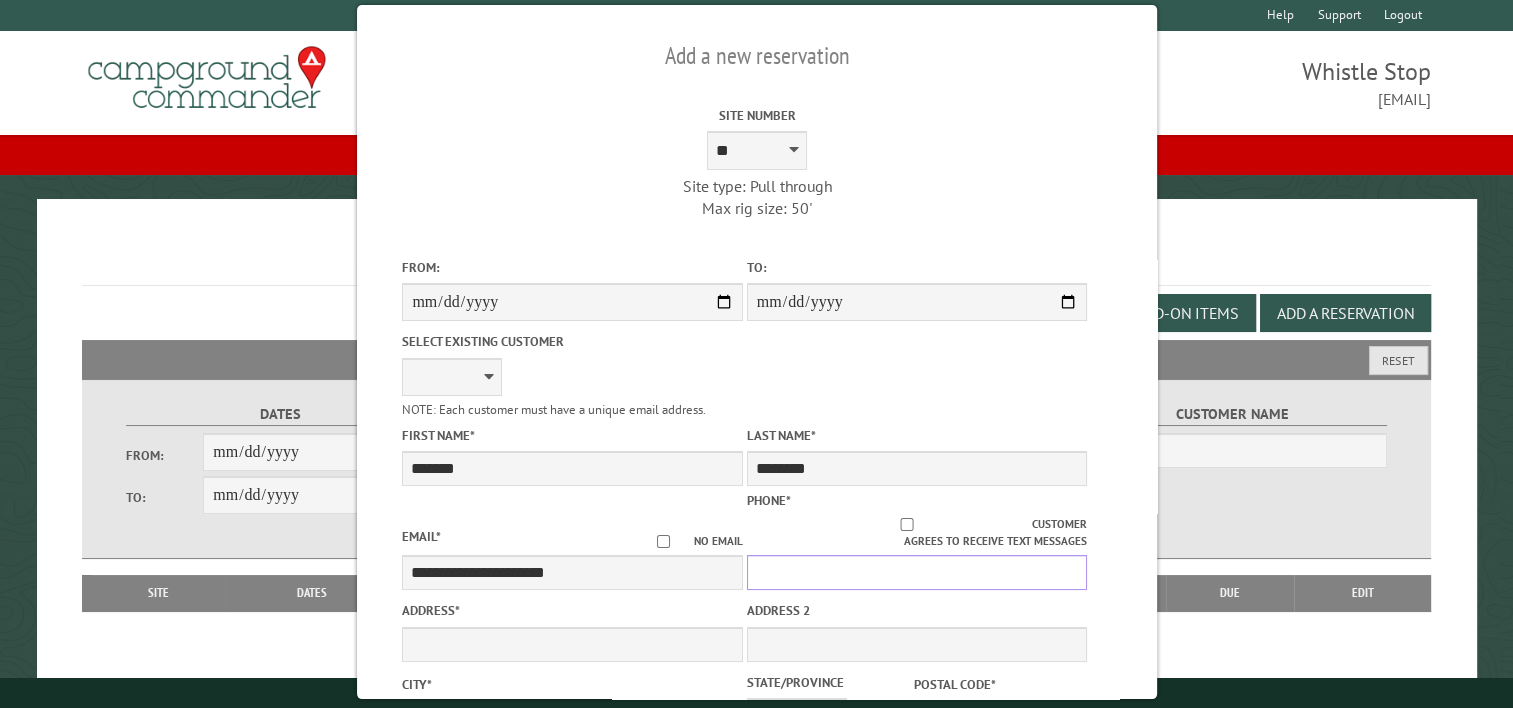 type on "**********" 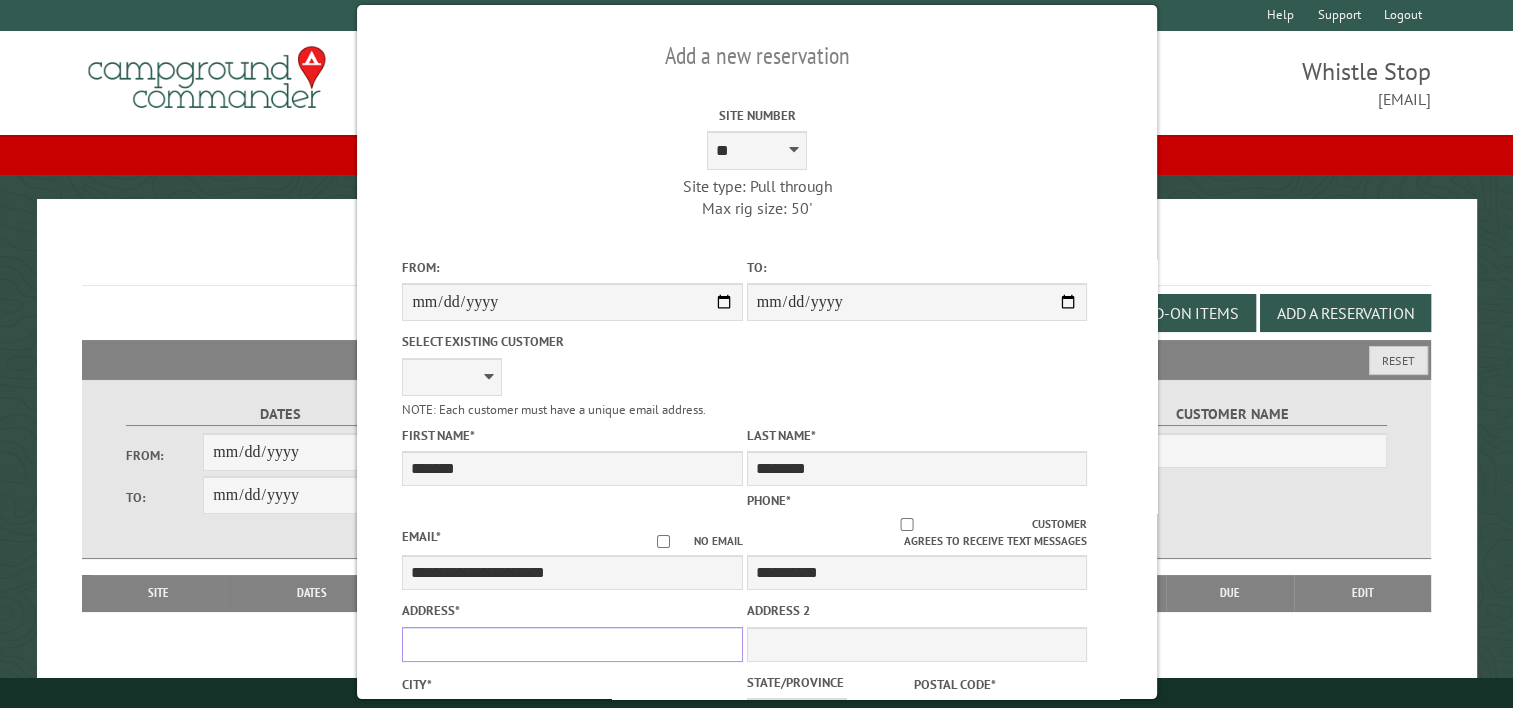 type on "**********" 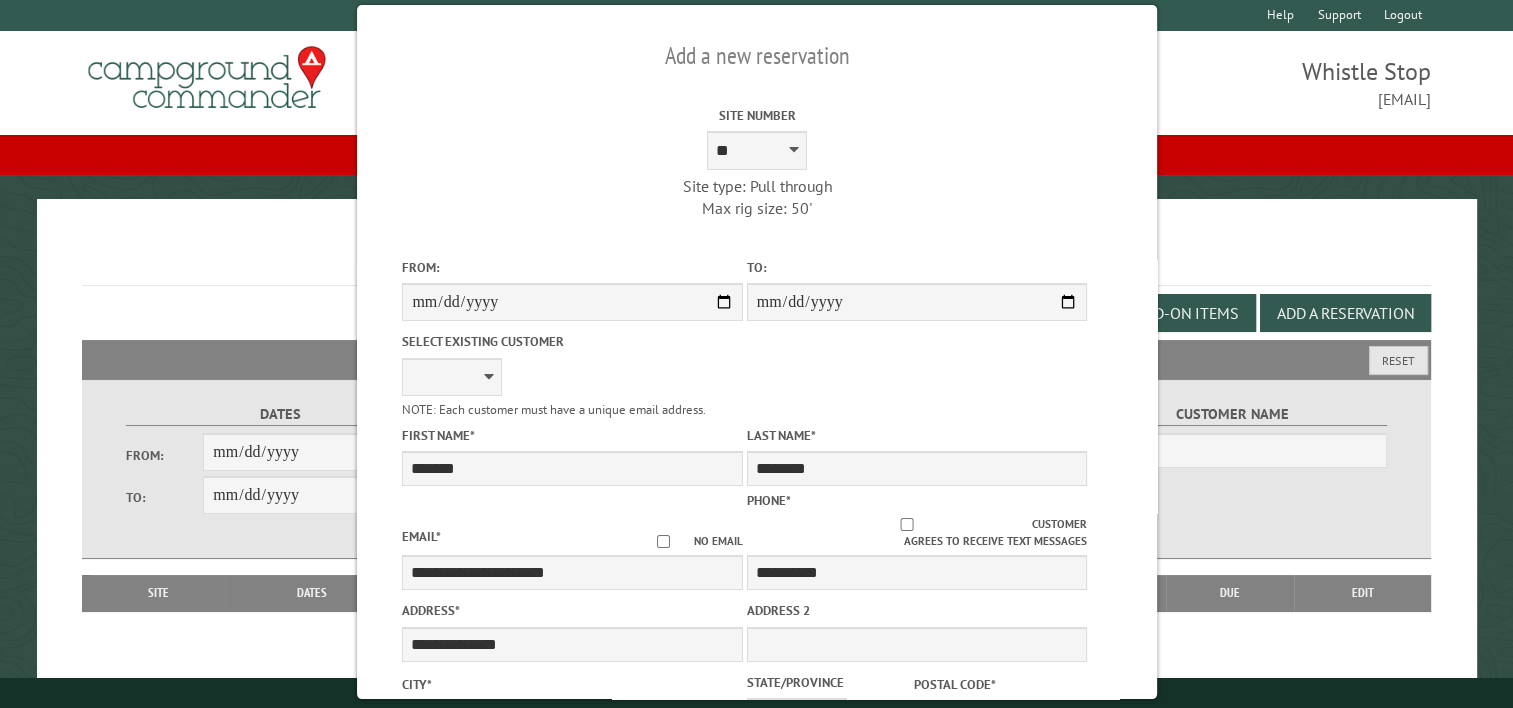 type on "**********" 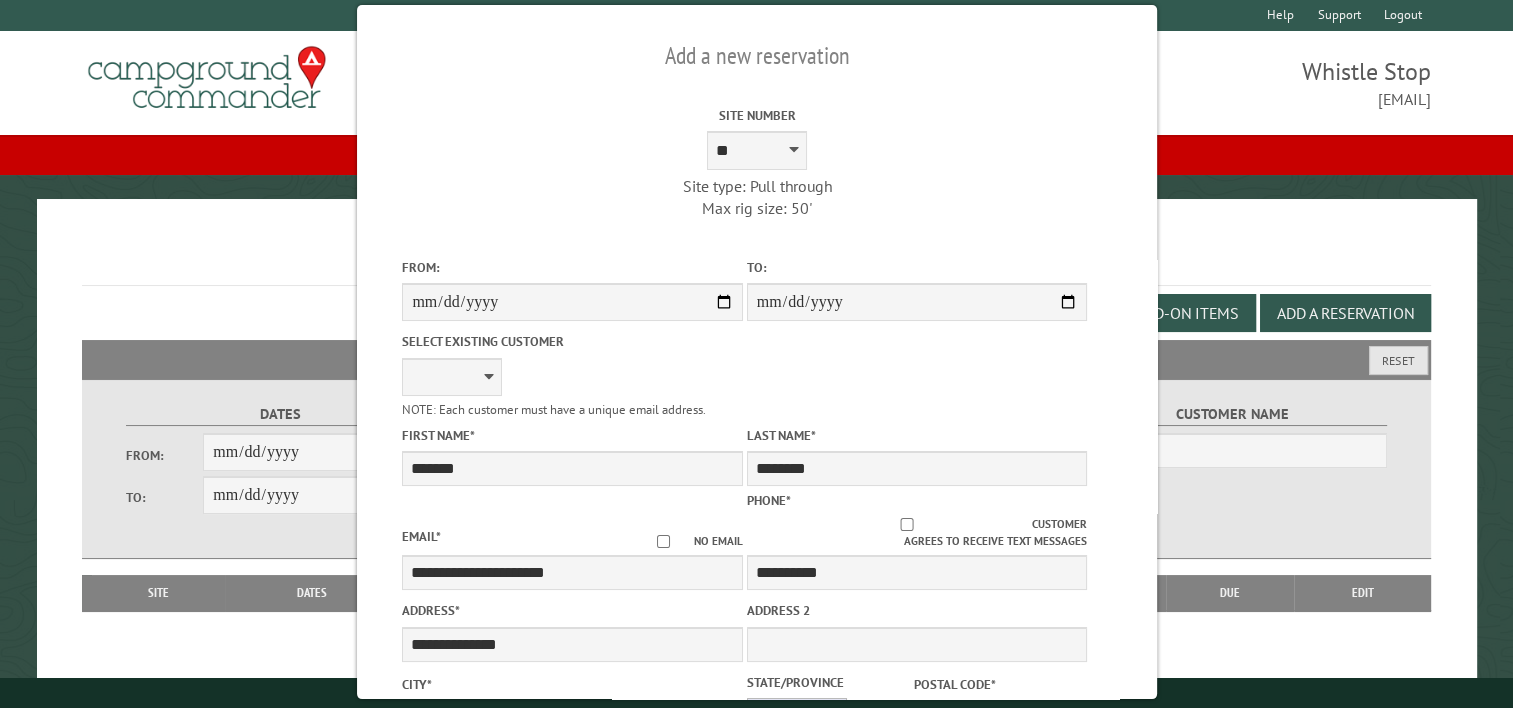 select on "**" 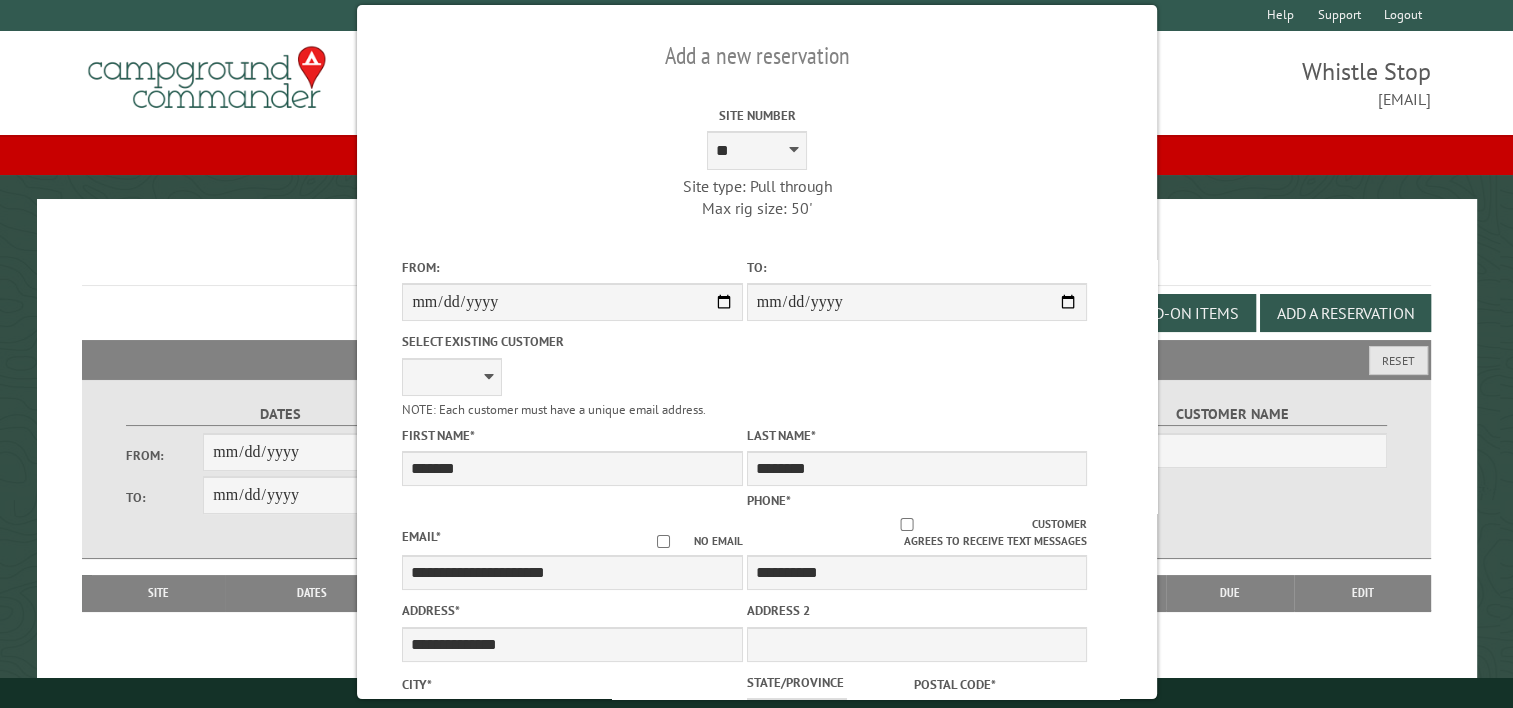 type on "*****" 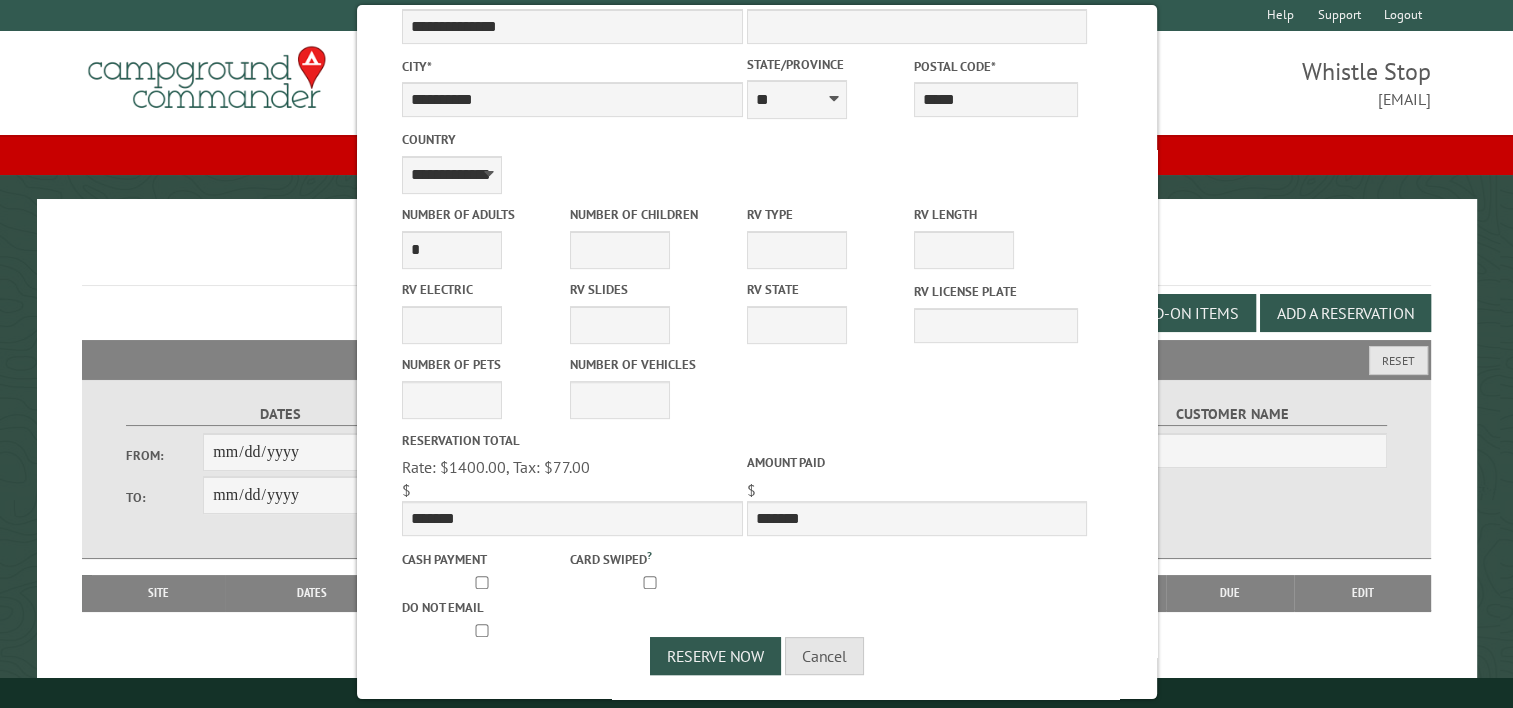 scroll, scrollTop: 619, scrollLeft: 0, axis: vertical 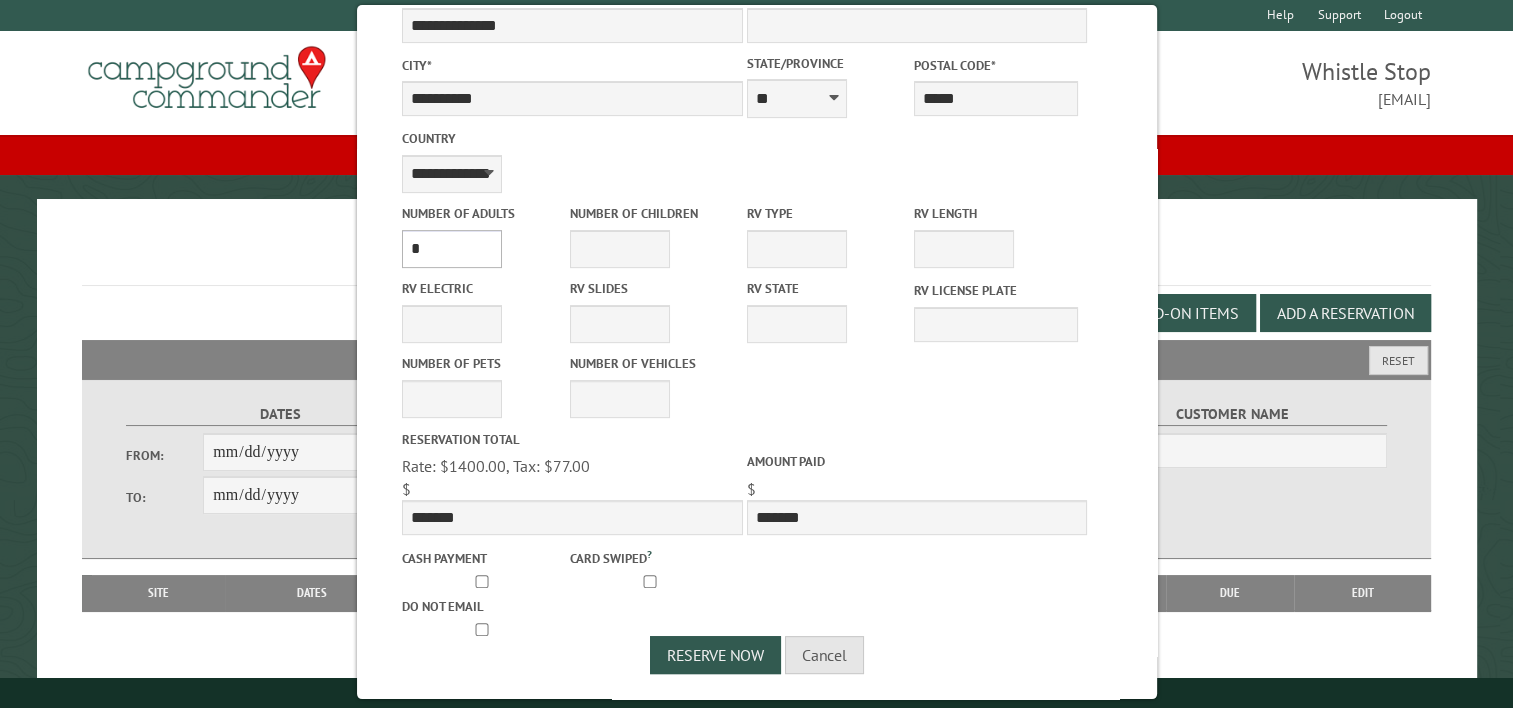 drag, startPoint x: 440, startPoint y: 235, endPoint x: 331, endPoint y: 260, distance: 111.83023 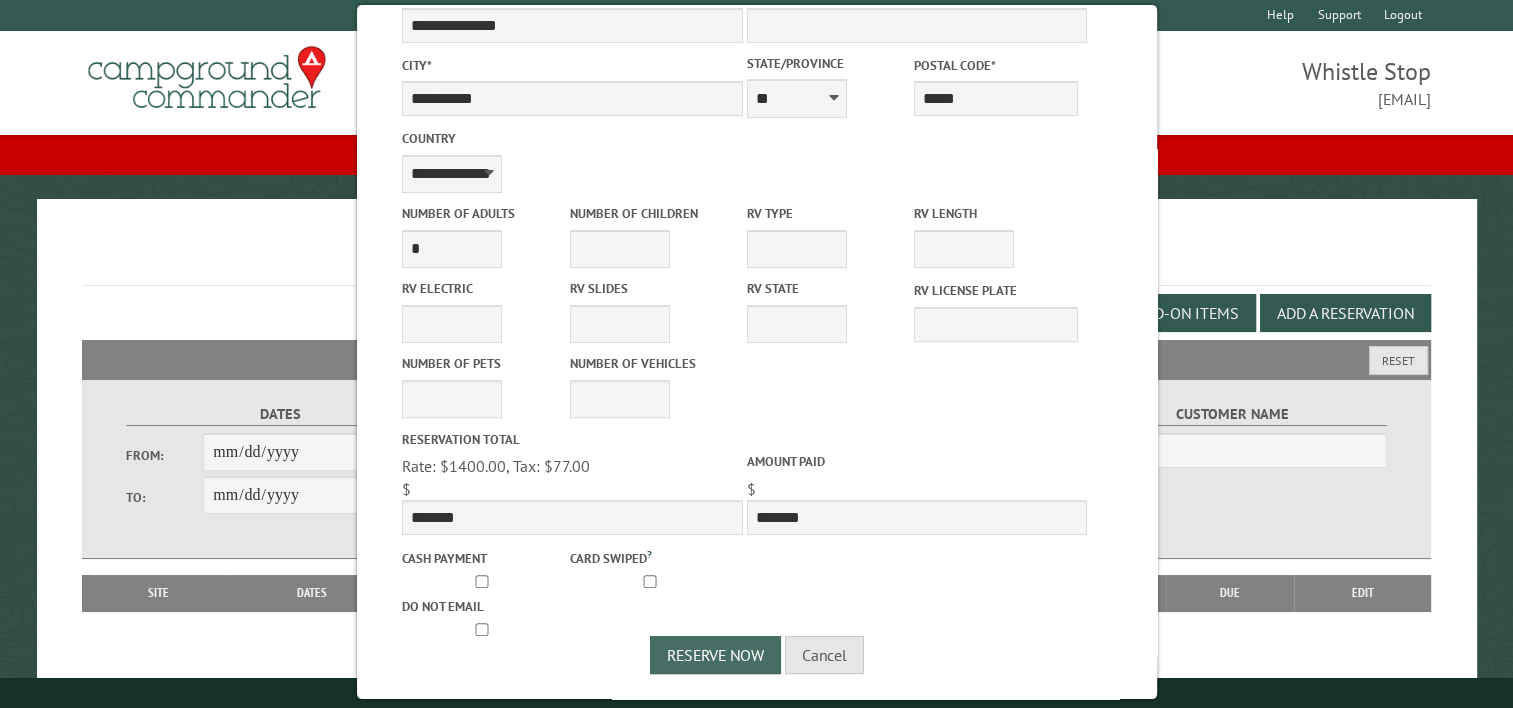 click on "Reserve Now" at bounding box center (715, 655) 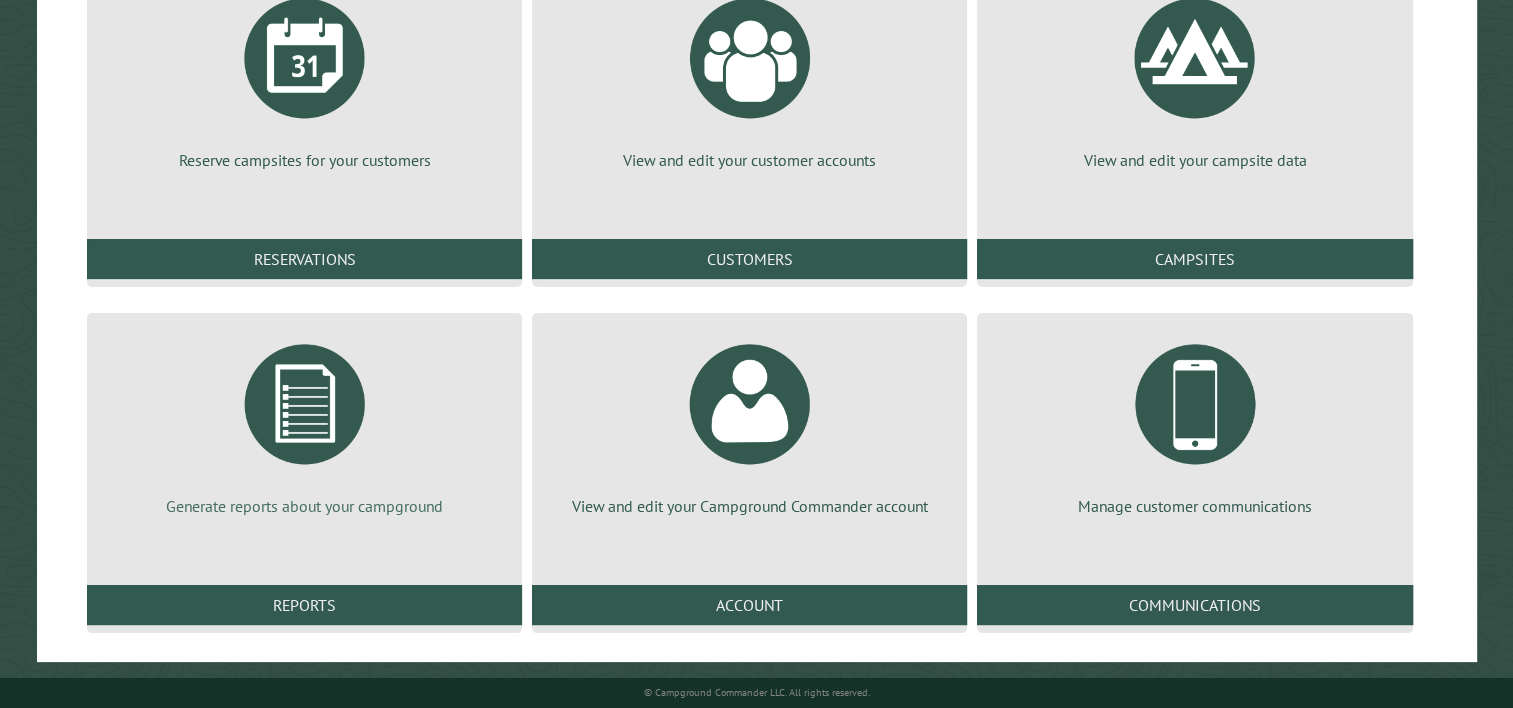 scroll, scrollTop: 293, scrollLeft: 0, axis: vertical 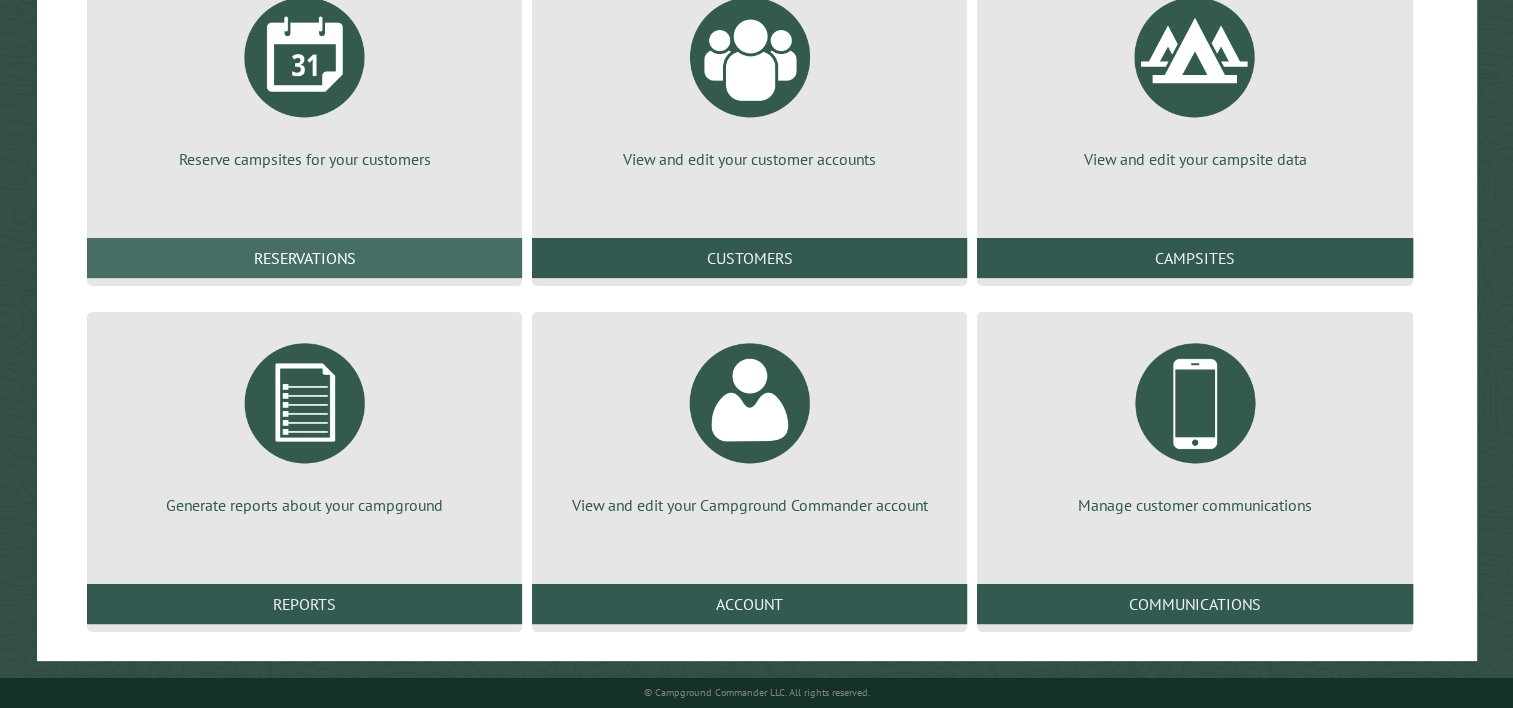 click on "Reservations" at bounding box center (304, 258) 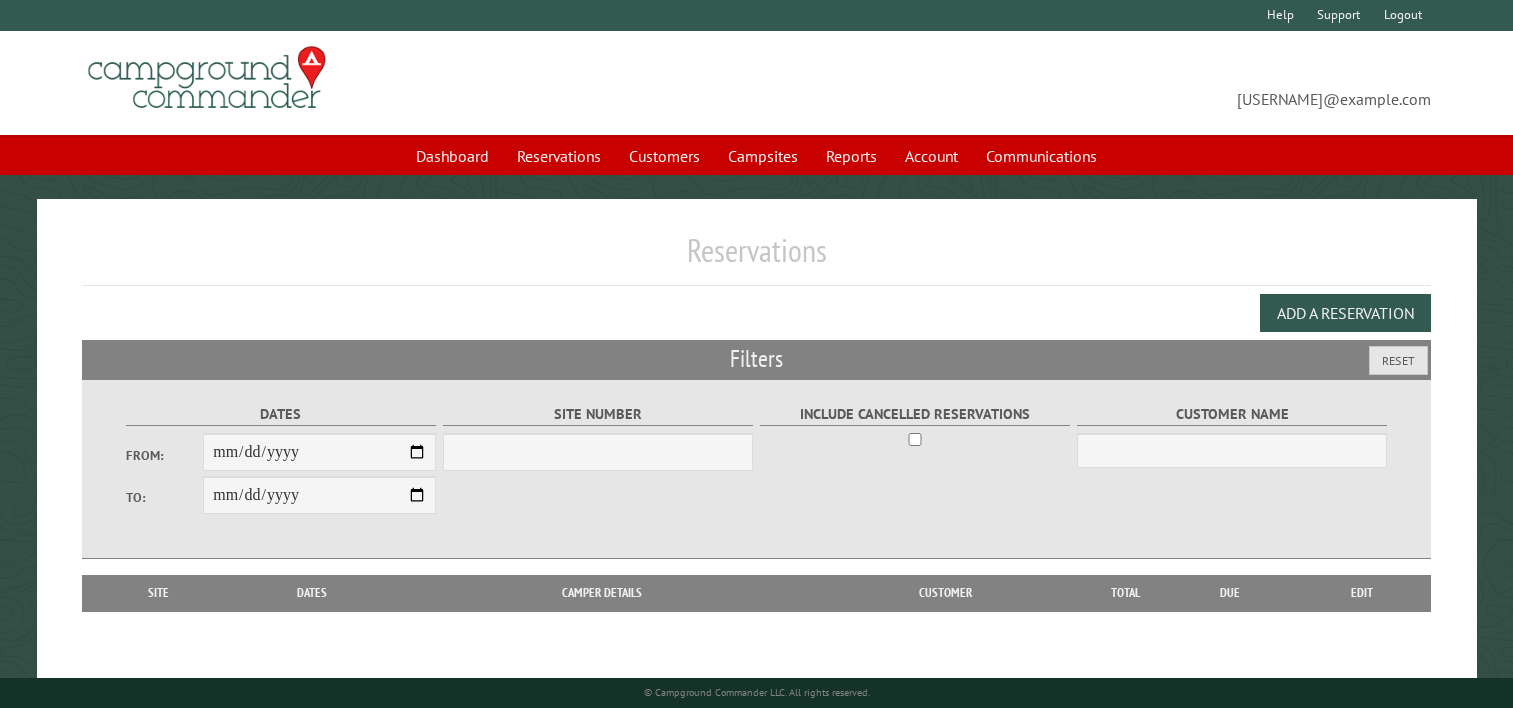 scroll, scrollTop: 0, scrollLeft: 0, axis: both 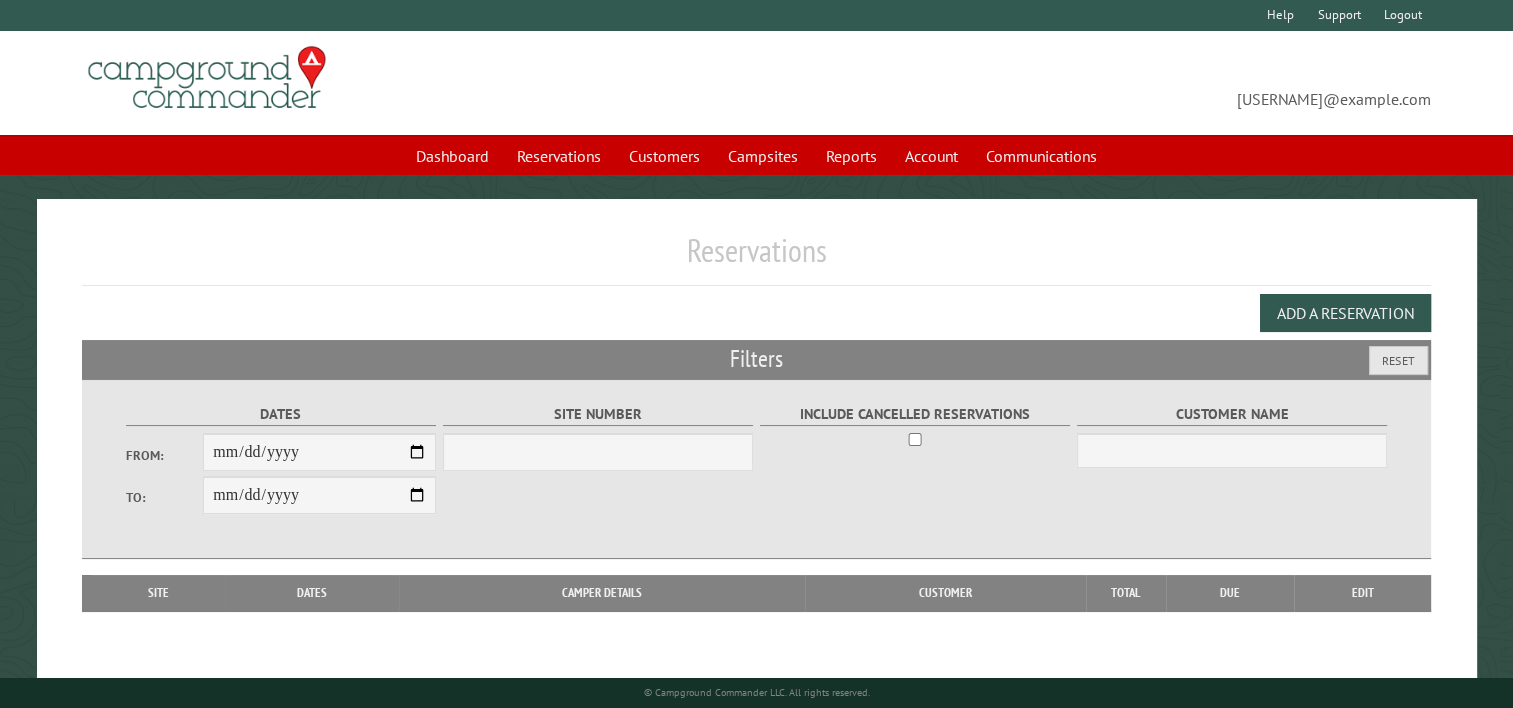 select on "***" 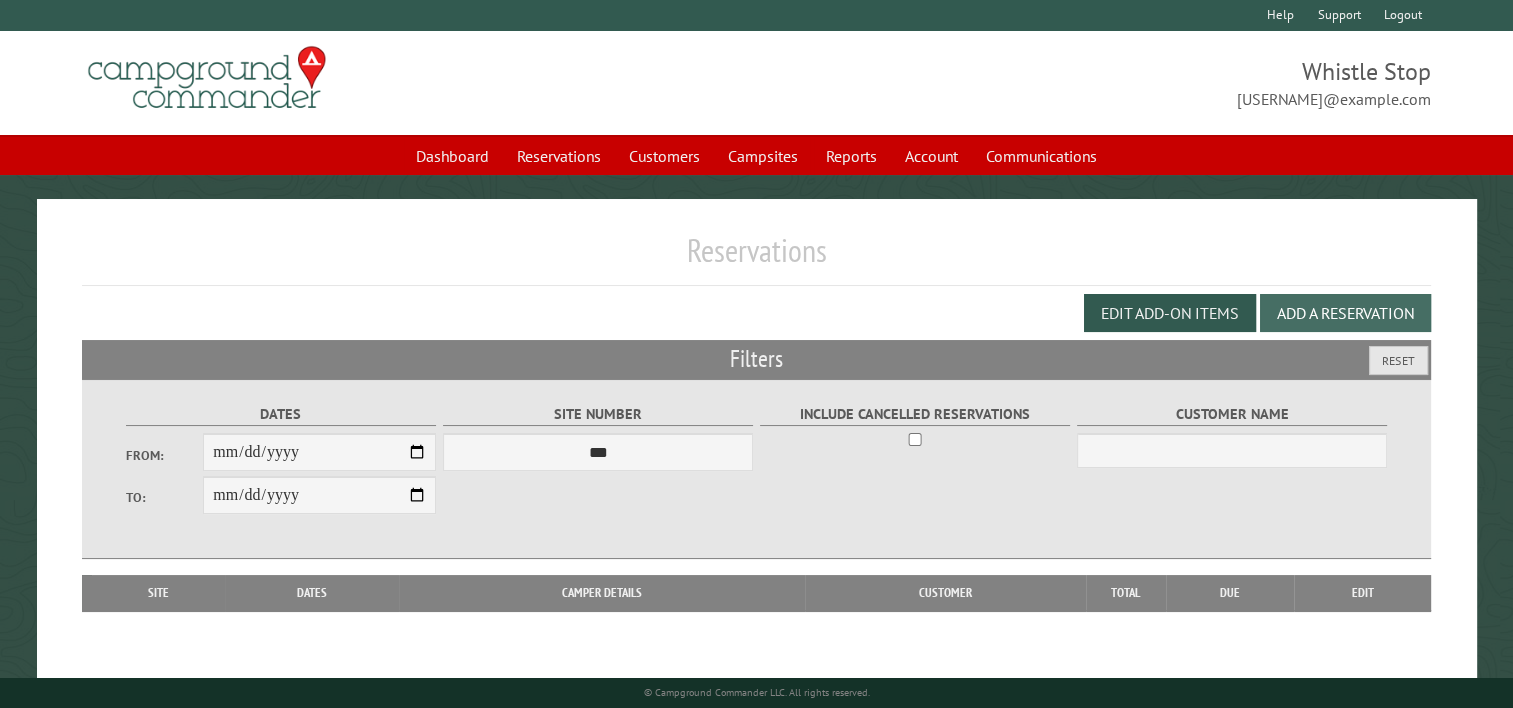 click on "Add a Reservation" at bounding box center (1345, 313) 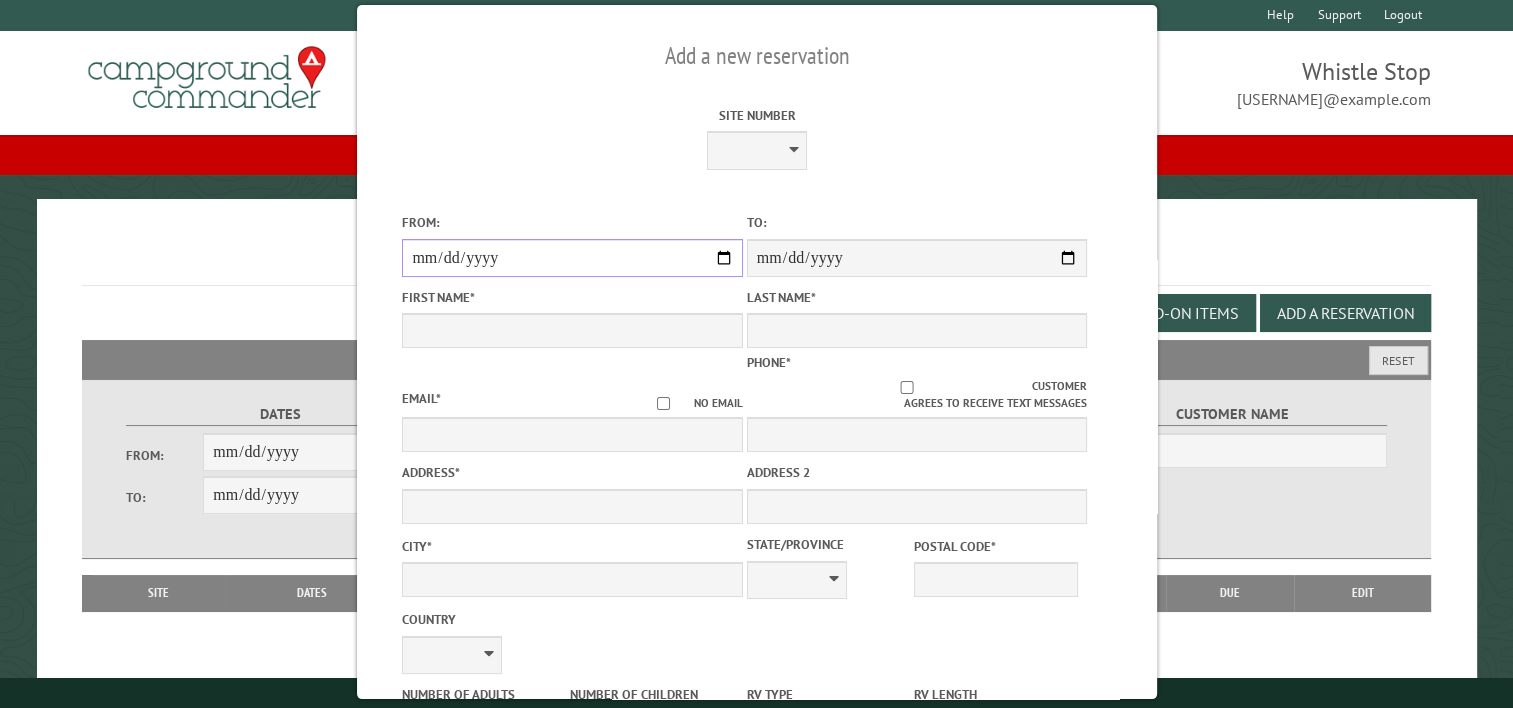 click on "From:" at bounding box center (572, 258) 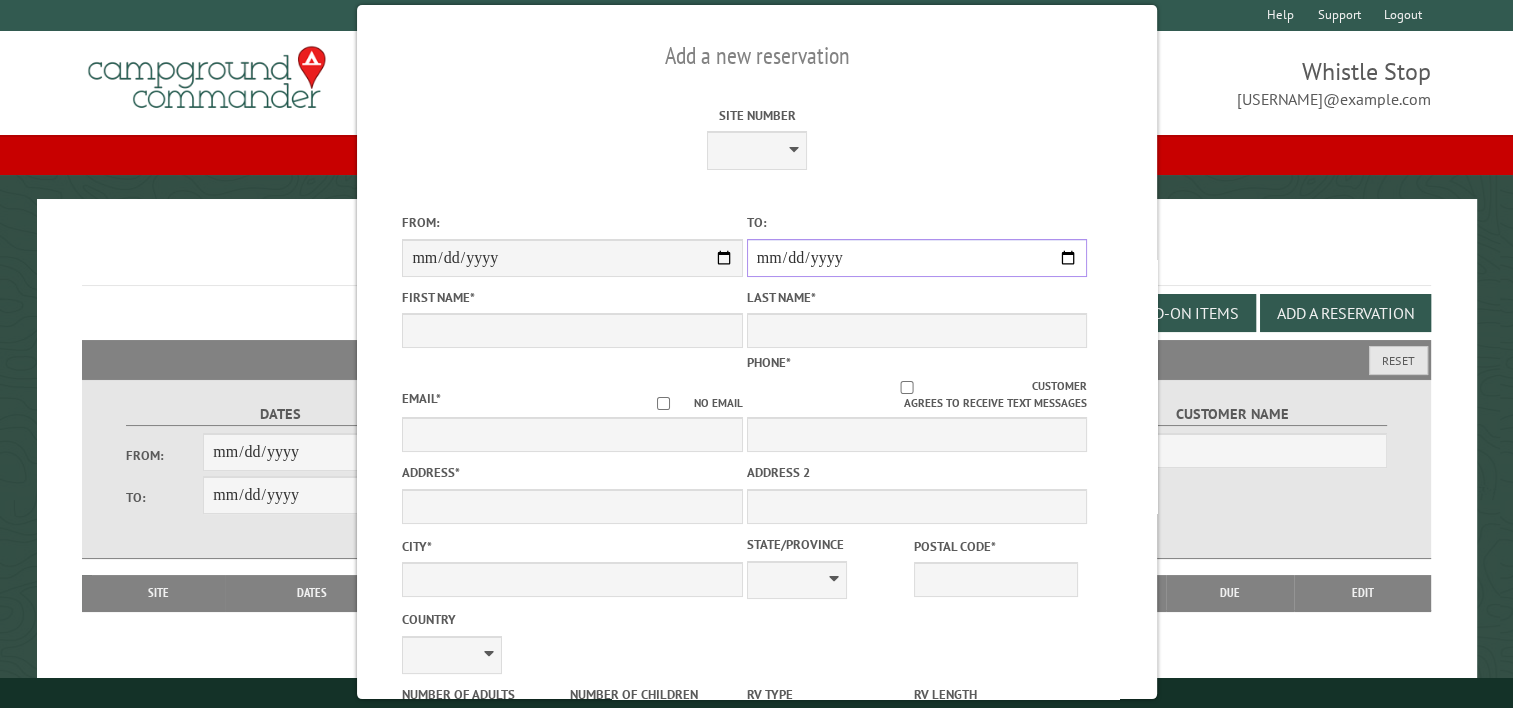 click on "**********" at bounding box center (916, 258) 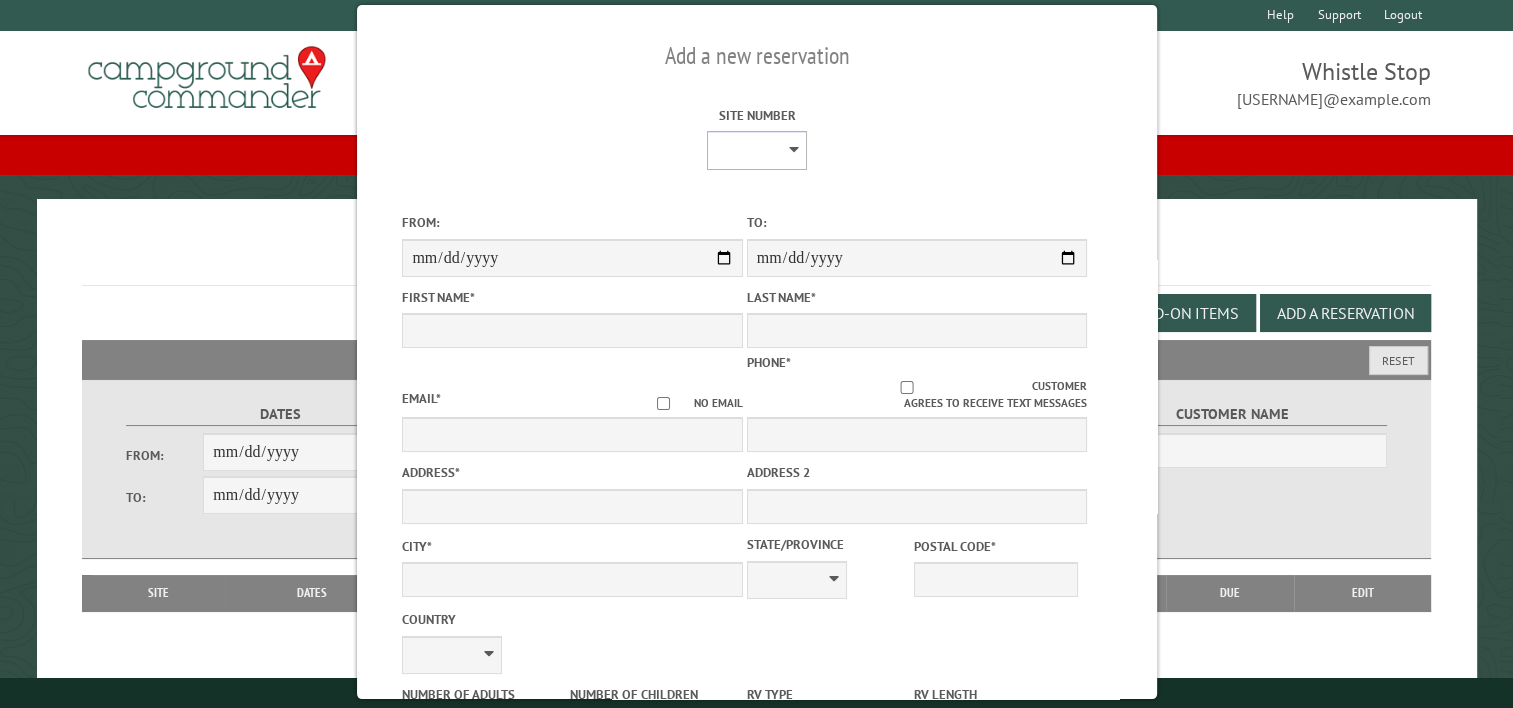 click on "* * * * * ** * * * * ** *** ** ** ** ** ** ** ** ** ** ** ** ** ** ** ** ** ** ** ** ** ** ** ** ** ** ** ** ** ** ** ** ** ** ** ** ** *** *** *** *** *** *** *** *** **** **** **** ****" at bounding box center [757, 150] 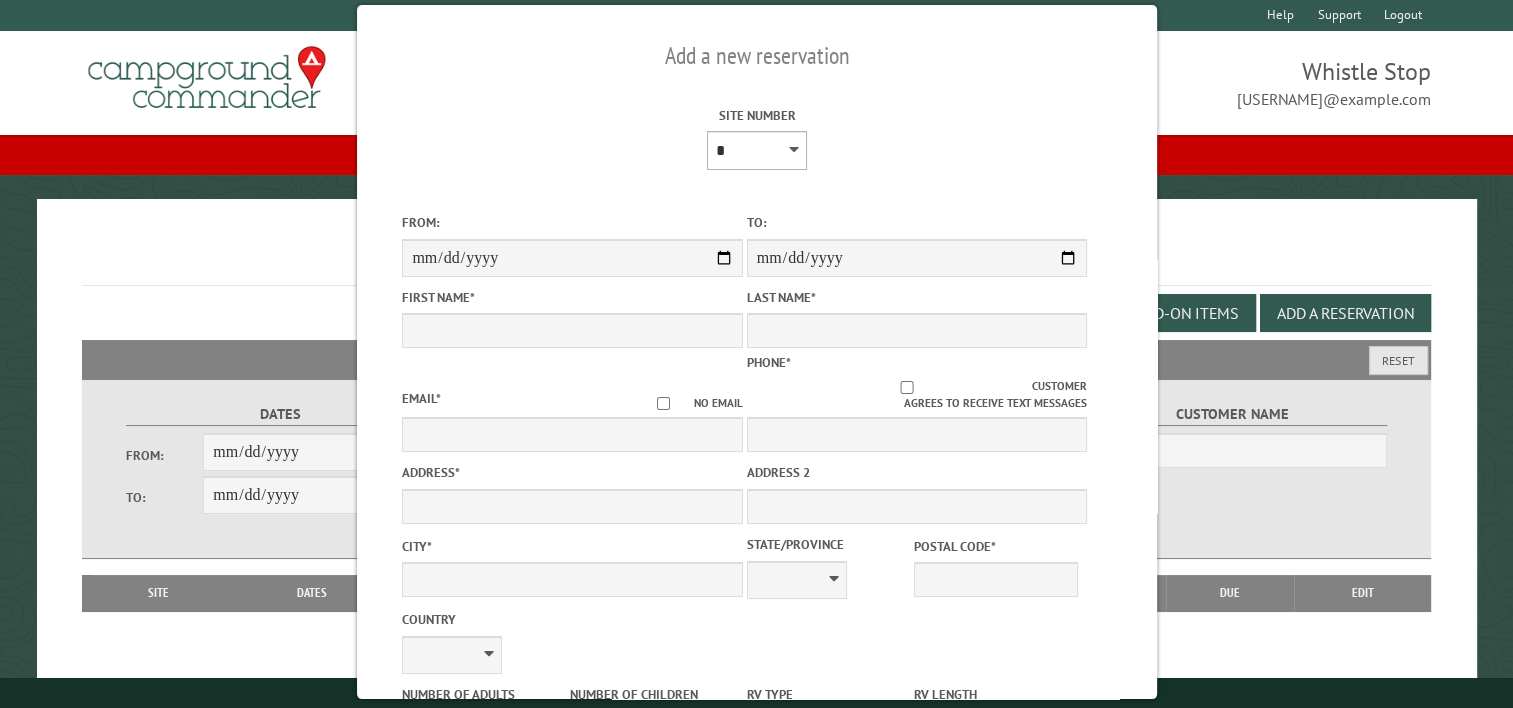 click on "* * * * * ** * * * * ** *** ** ** ** ** ** ** ** ** ** ** ** ** ** ** ** ** ** ** ** ** ** ** ** ** ** ** ** ** ** ** ** ** ** ** ** ** *** *** *** *** *** *** *** *** **** **** **** ****" at bounding box center [757, 150] 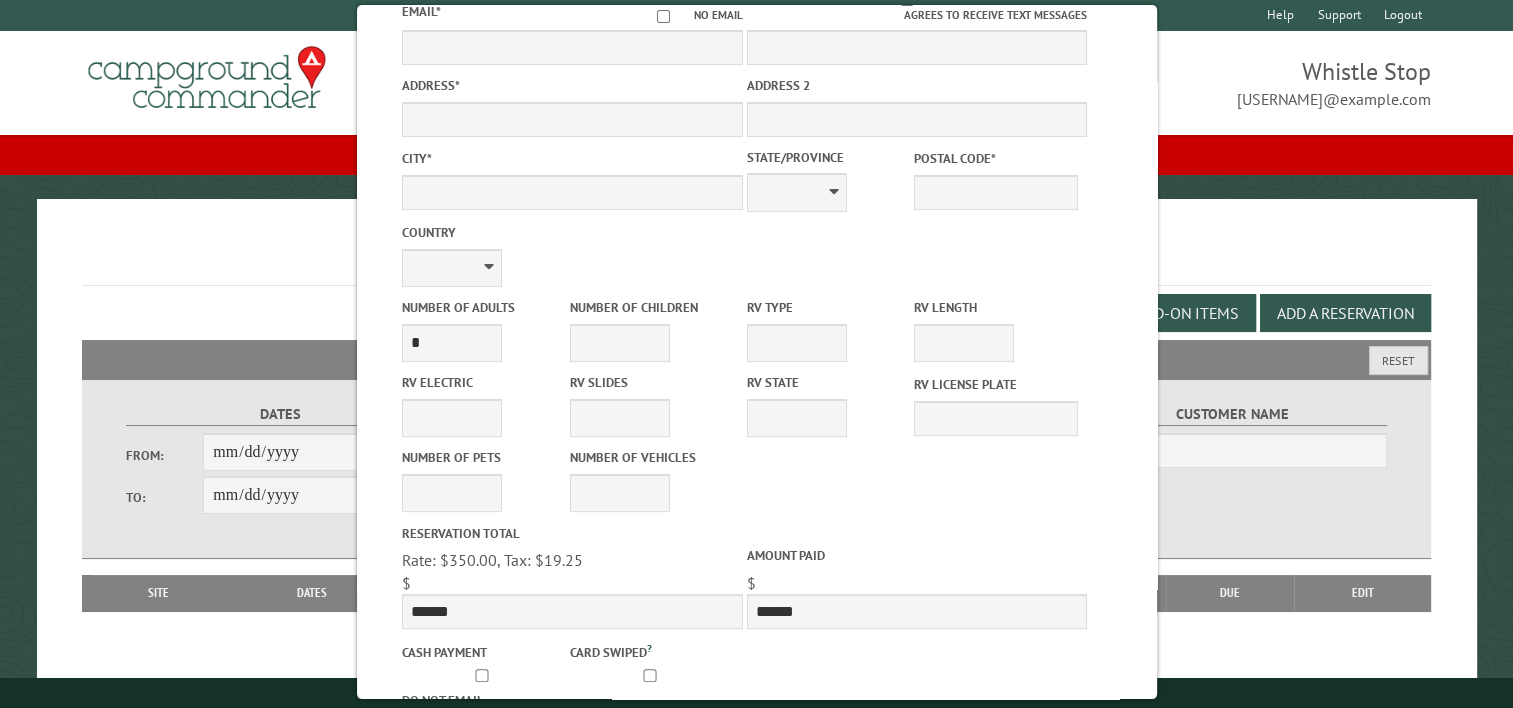 scroll, scrollTop: 525, scrollLeft: 0, axis: vertical 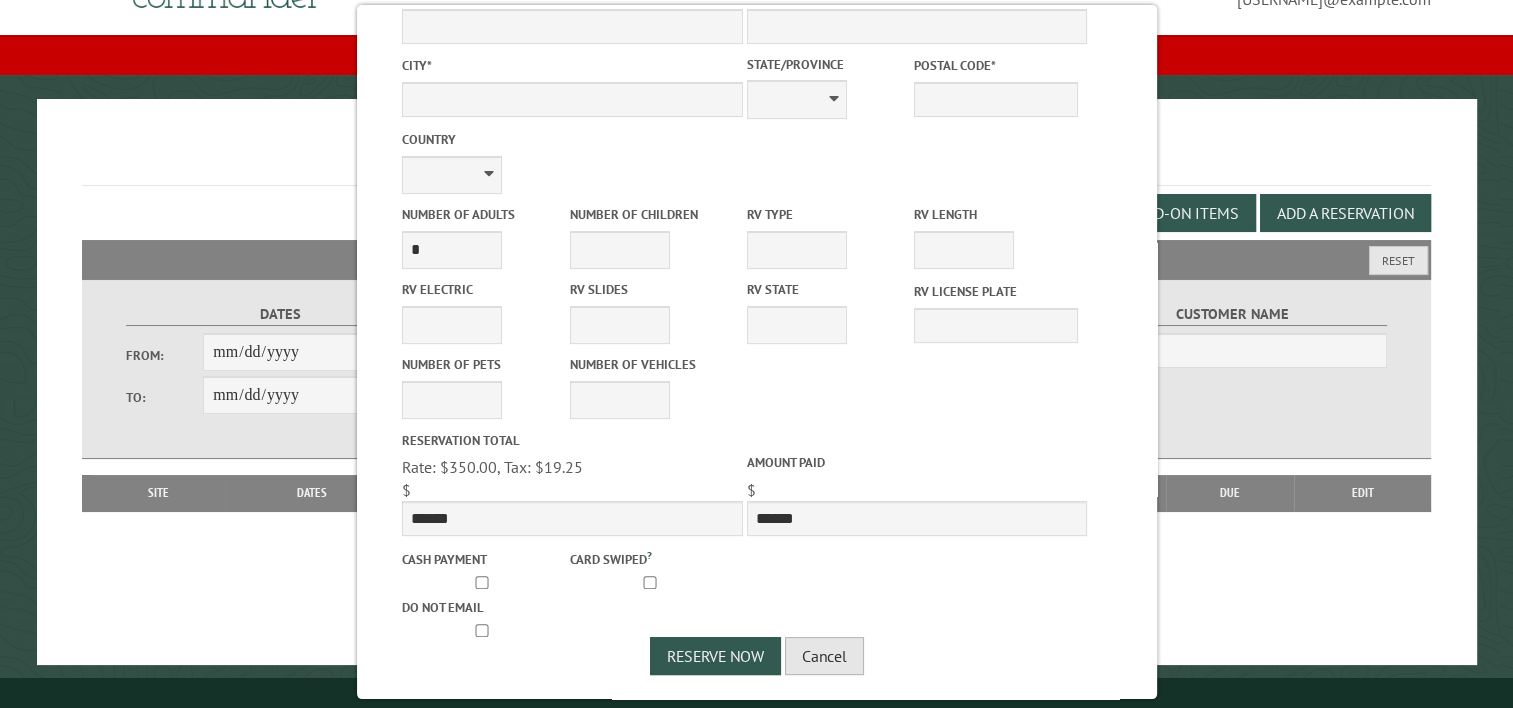 drag, startPoint x: 804, startPoint y: 648, endPoint x: 806, endPoint y: 638, distance: 10.198039 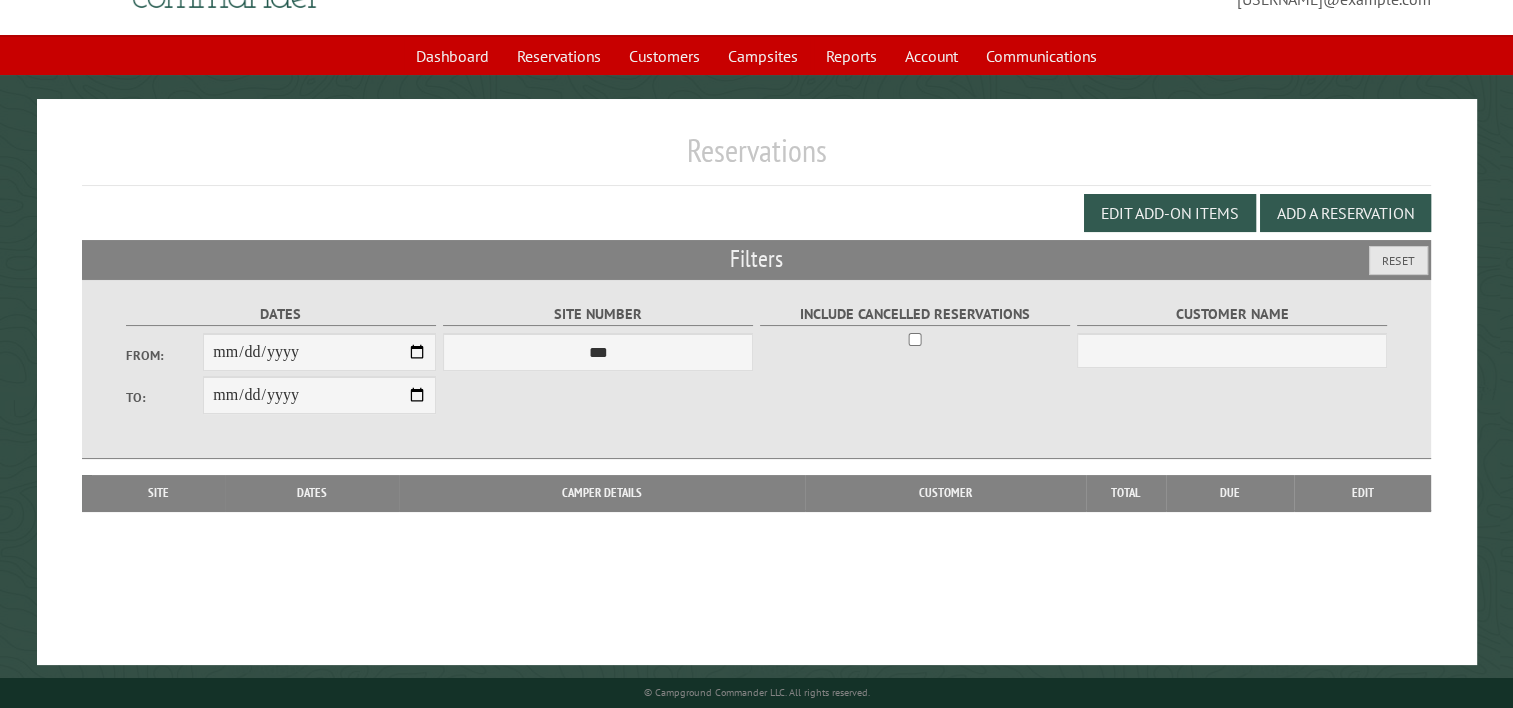 drag, startPoint x: 301, startPoint y: 196, endPoint x: 309, endPoint y: 187, distance: 12.0415945 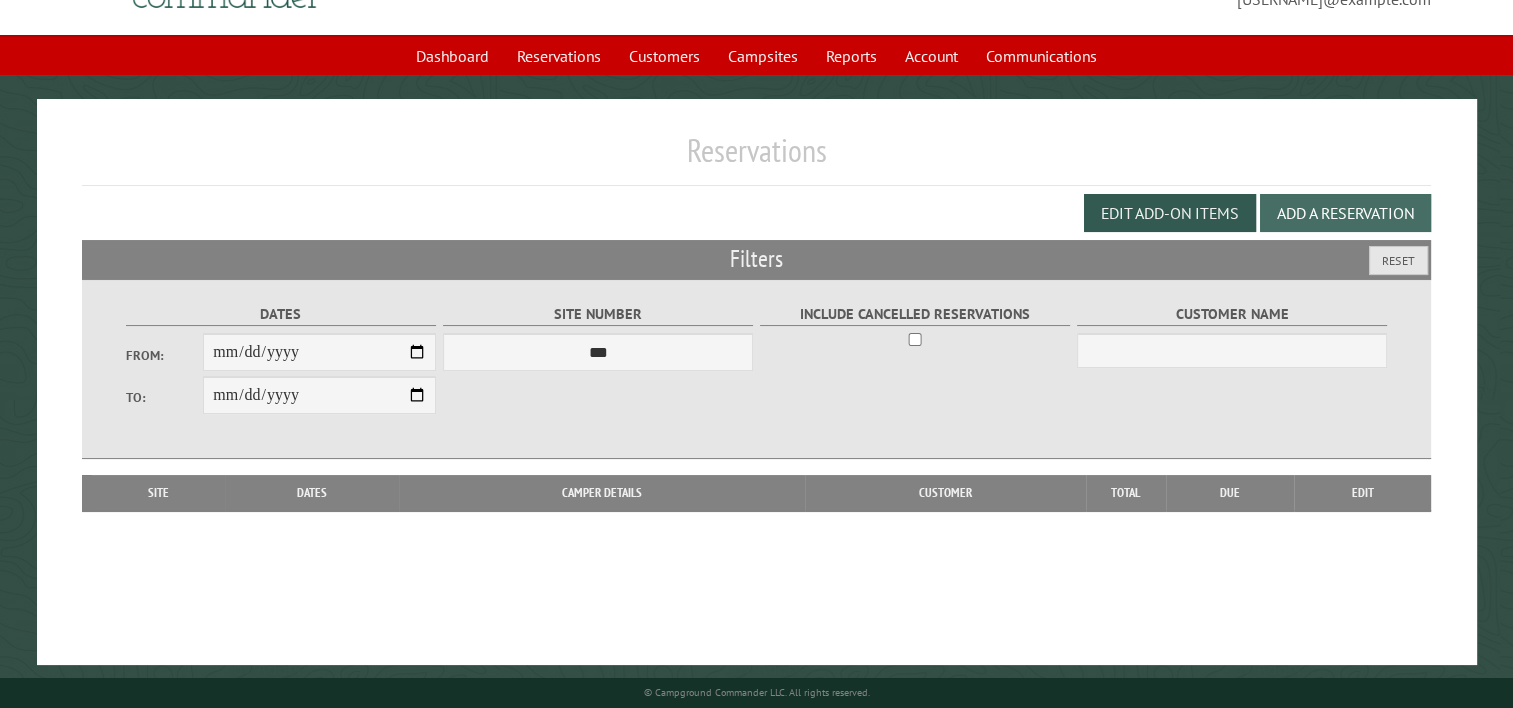 click on "Add a Reservation" at bounding box center (1345, 213) 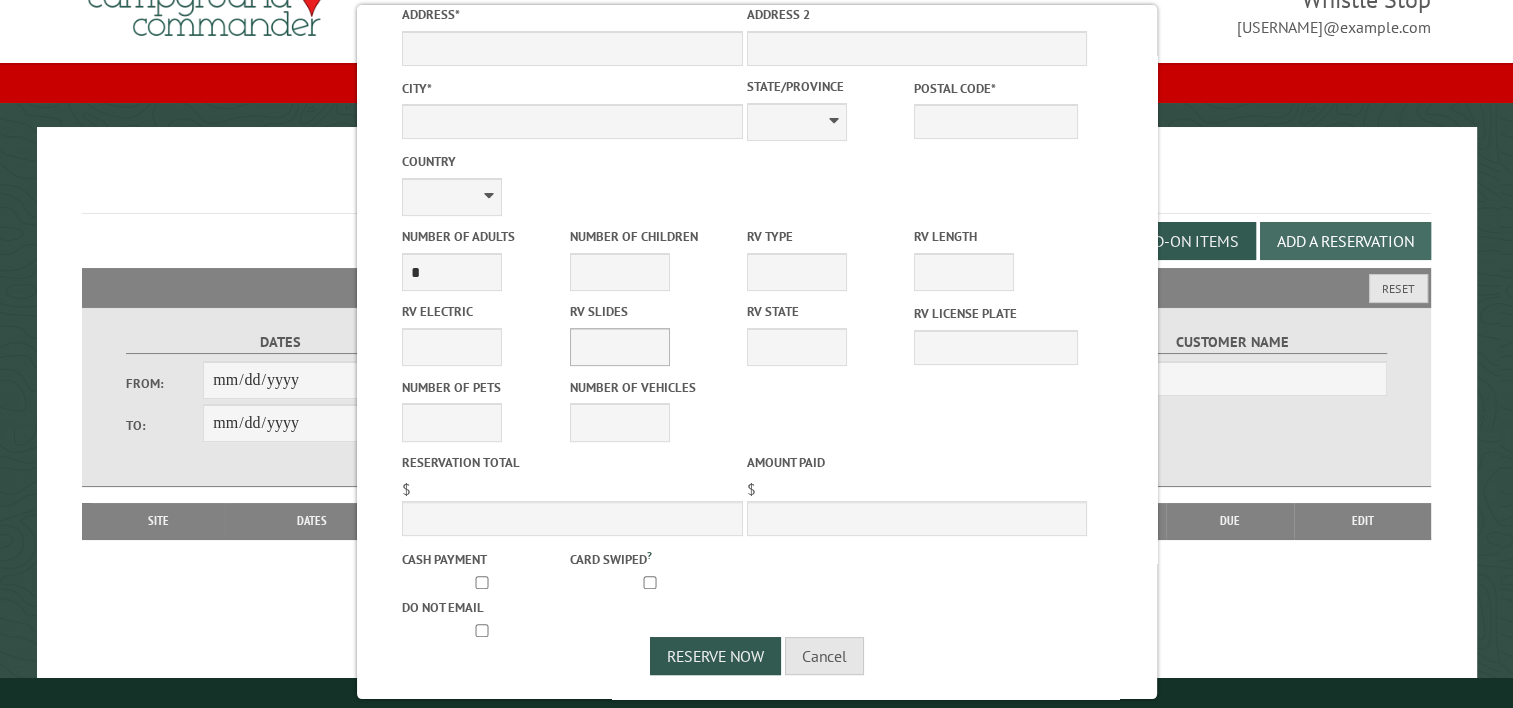 scroll, scrollTop: 0, scrollLeft: 0, axis: both 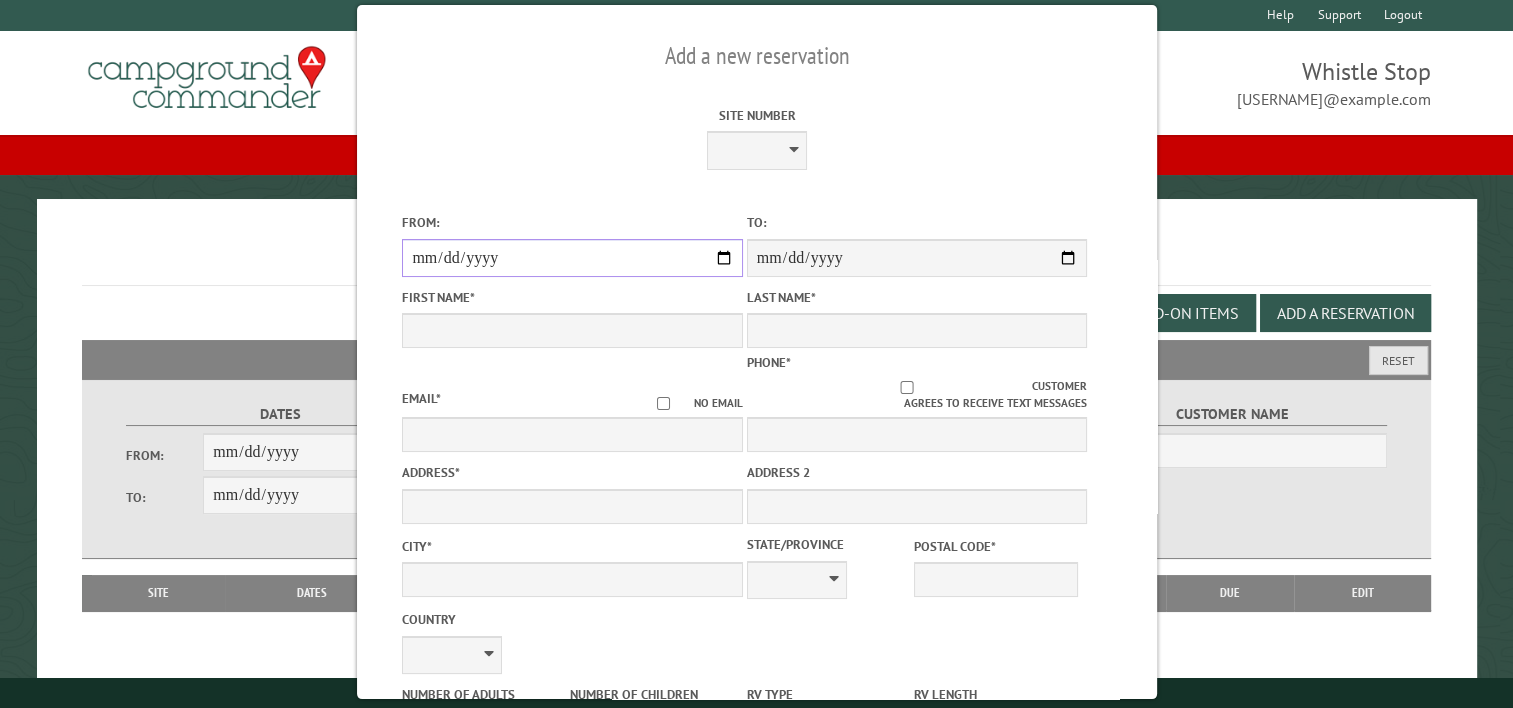 click on "From:" at bounding box center [572, 258] 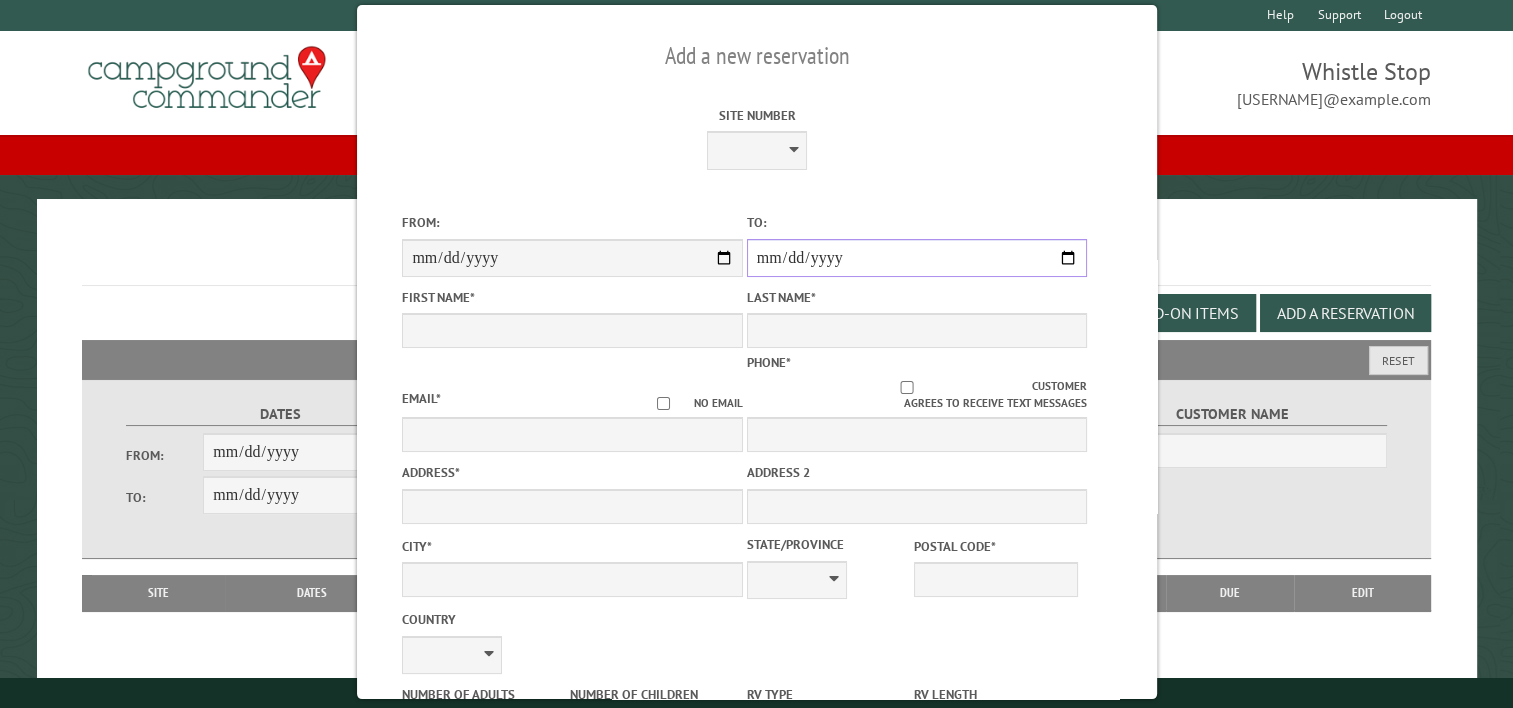 click on "**********" at bounding box center (916, 258) 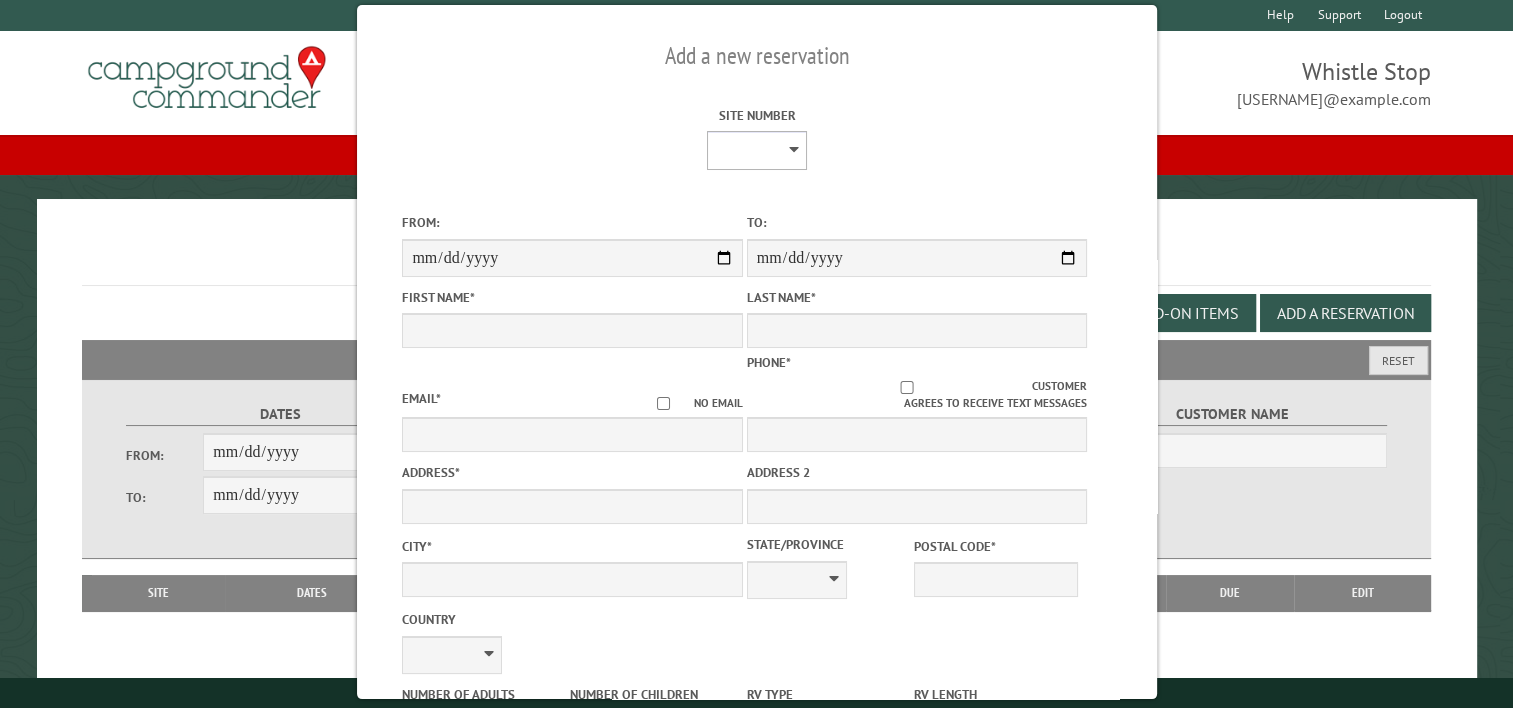 click on "* * * * * ** * * * * ** *** ** ** ** ** ** ** ** ** ** ** ** ** ** ** ** ** ** ** ** ** ** ** ** ** ** ** ** ** ** ** ** ** ** ** ** ** *** *** *** *** *** *** *** *** **** **** **** ****" at bounding box center [757, 150] 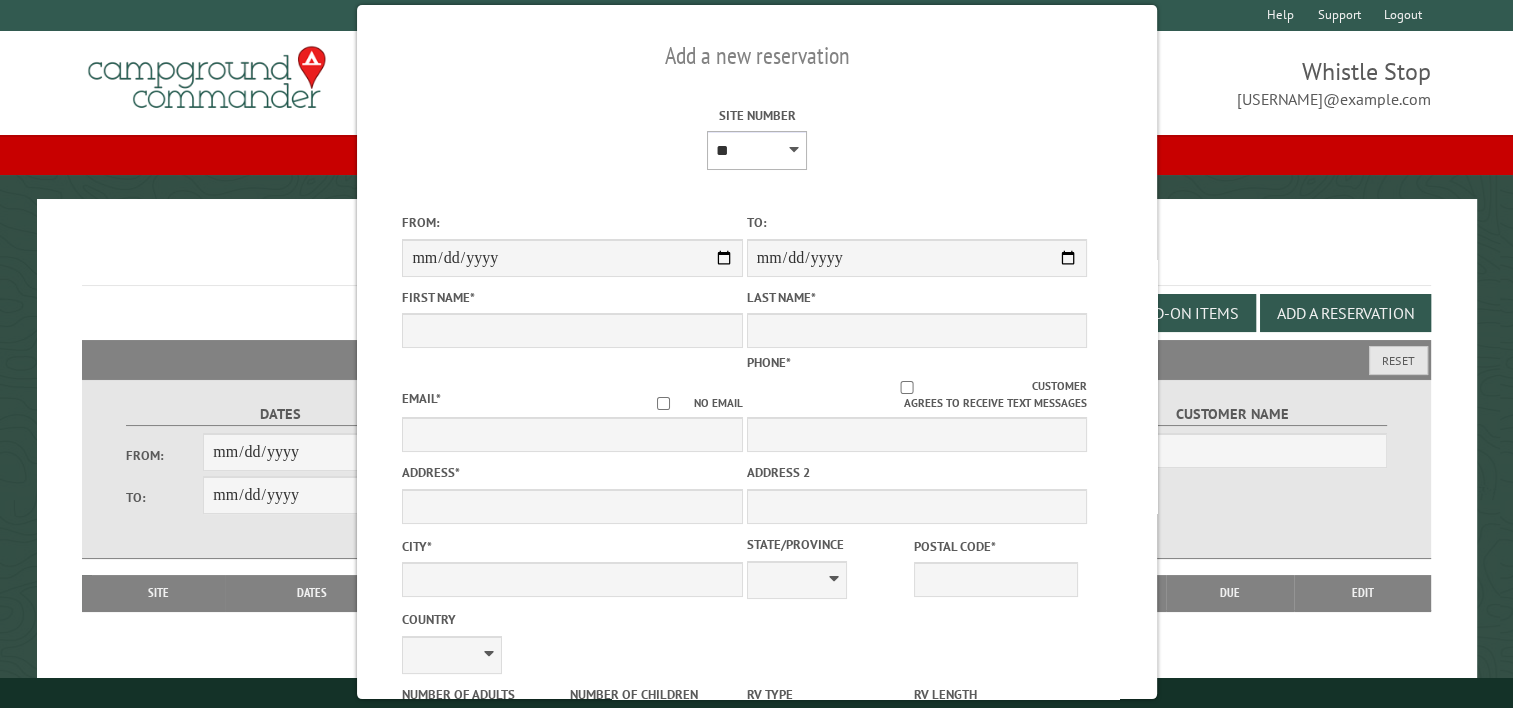 click on "* * * * * ** * * * * ** *** ** ** ** ** ** ** ** ** ** ** ** ** ** ** ** ** ** ** ** ** ** ** ** ** ** ** ** ** ** ** ** ** ** ** ** ** *** *** *** *** *** *** *** *** **** **** **** ****" at bounding box center (757, 150) 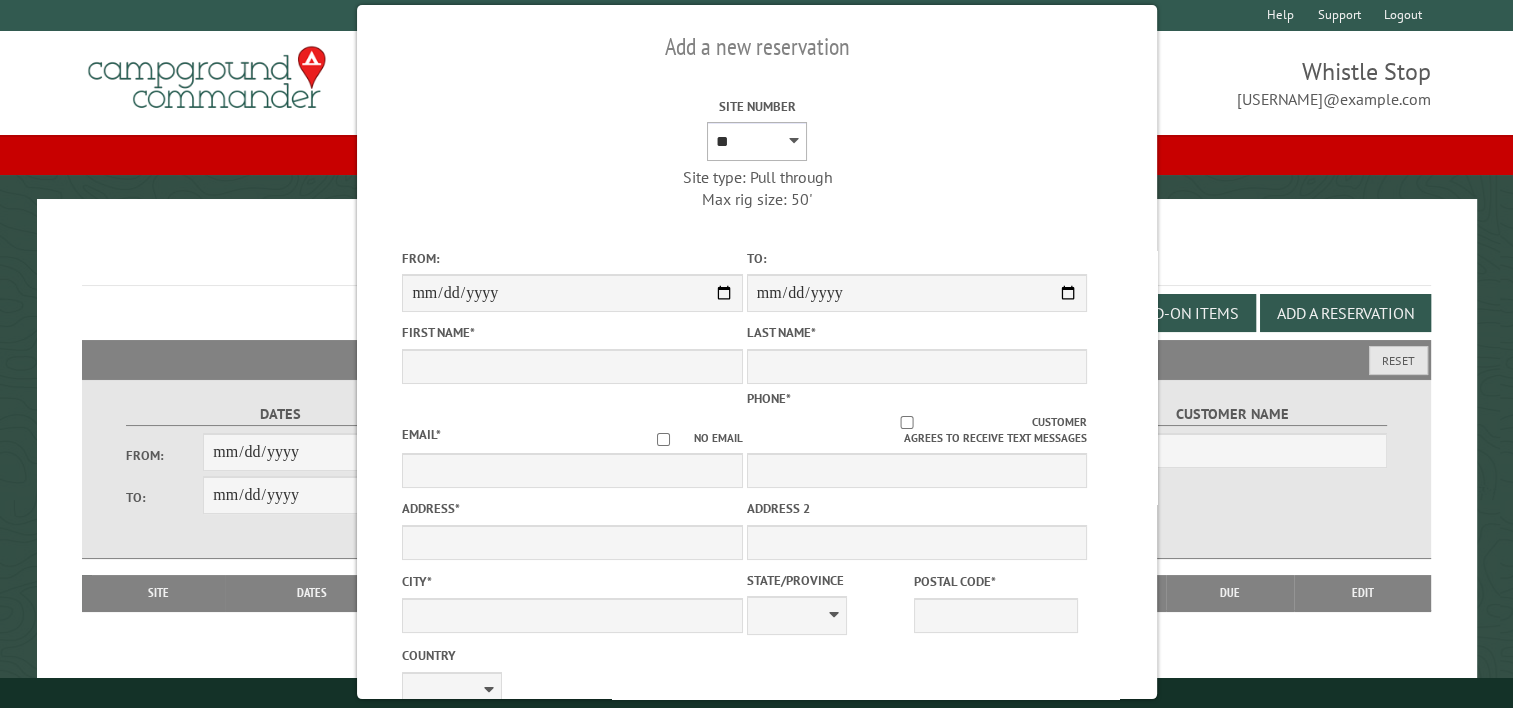 scroll, scrollTop: 0, scrollLeft: 0, axis: both 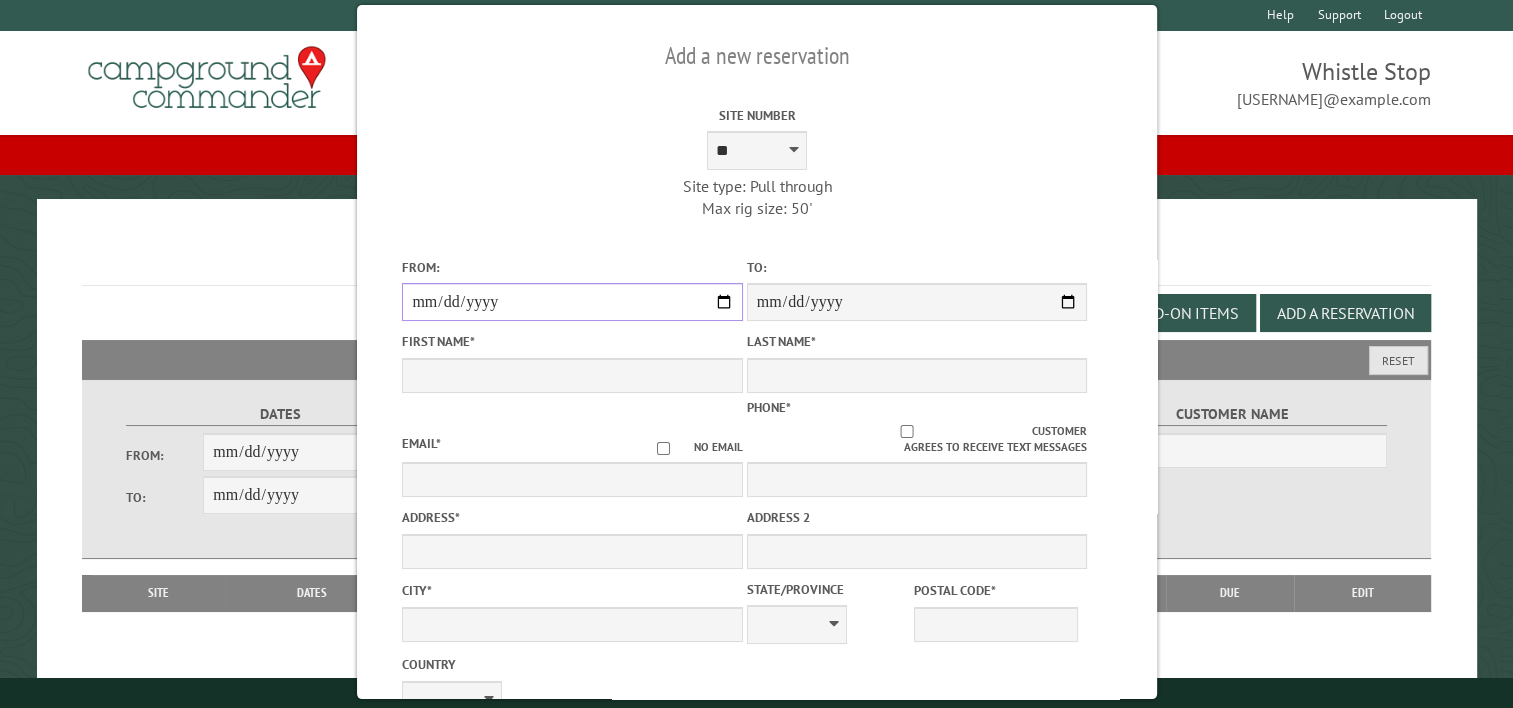 click on "**********" at bounding box center (572, 302) 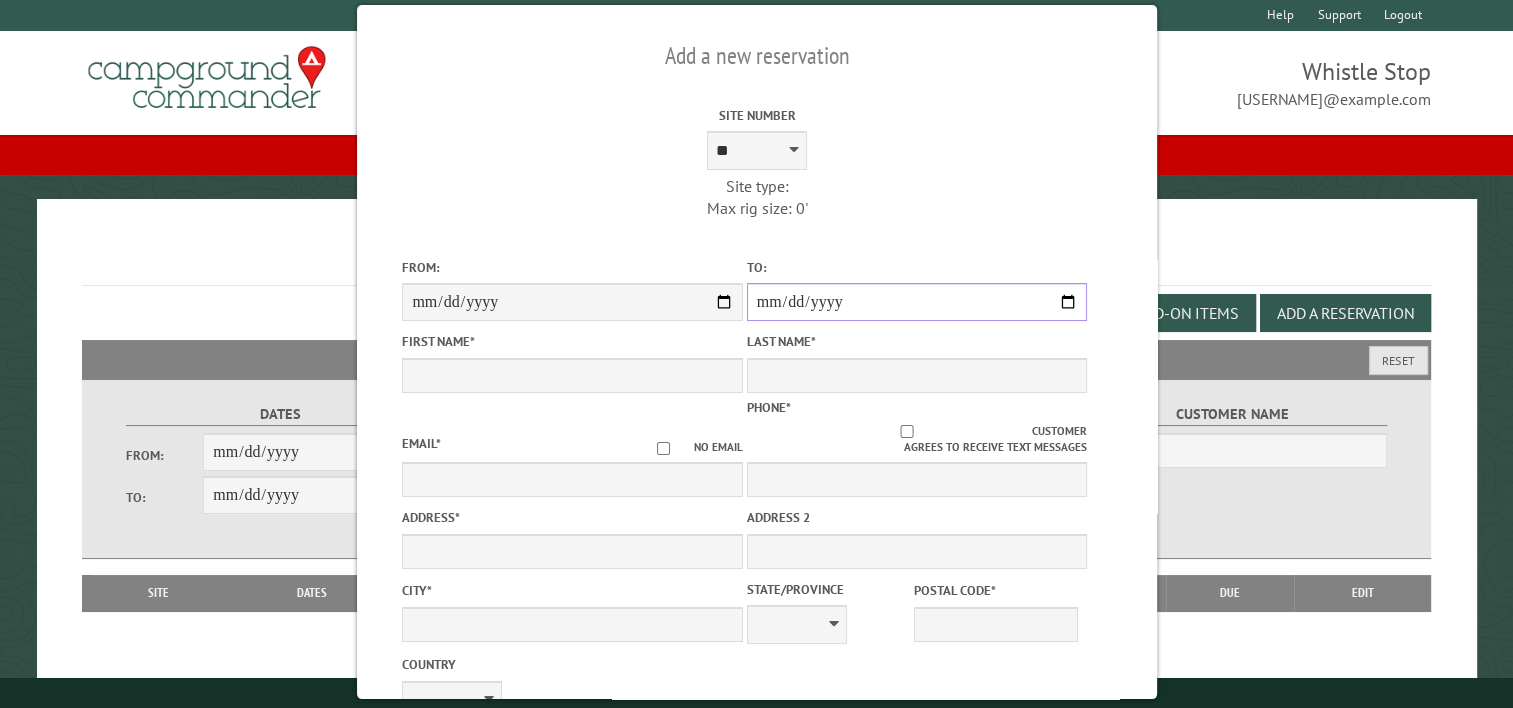 click on "**********" at bounding box center (916, 302) 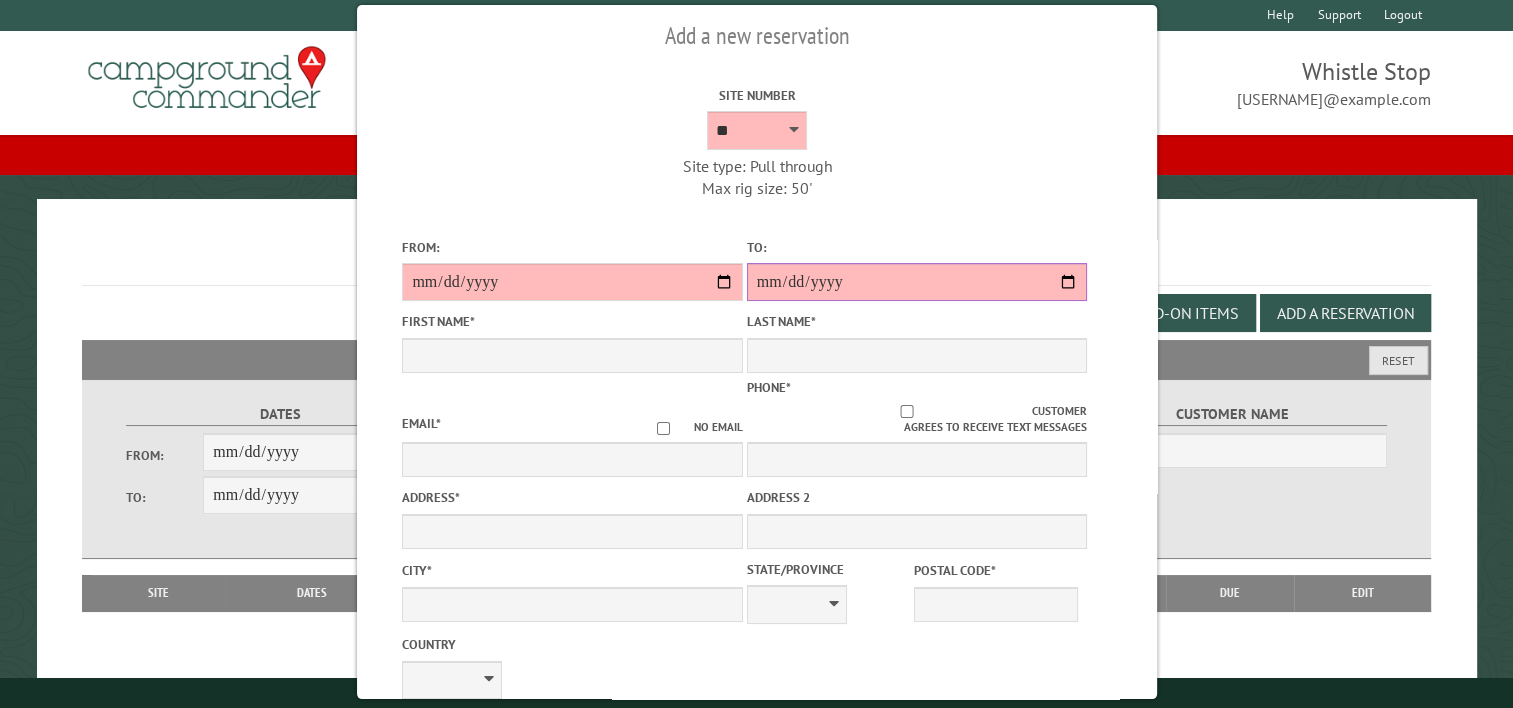 scroll, scrollTop: 0, scrollLeft: 0, axis: both 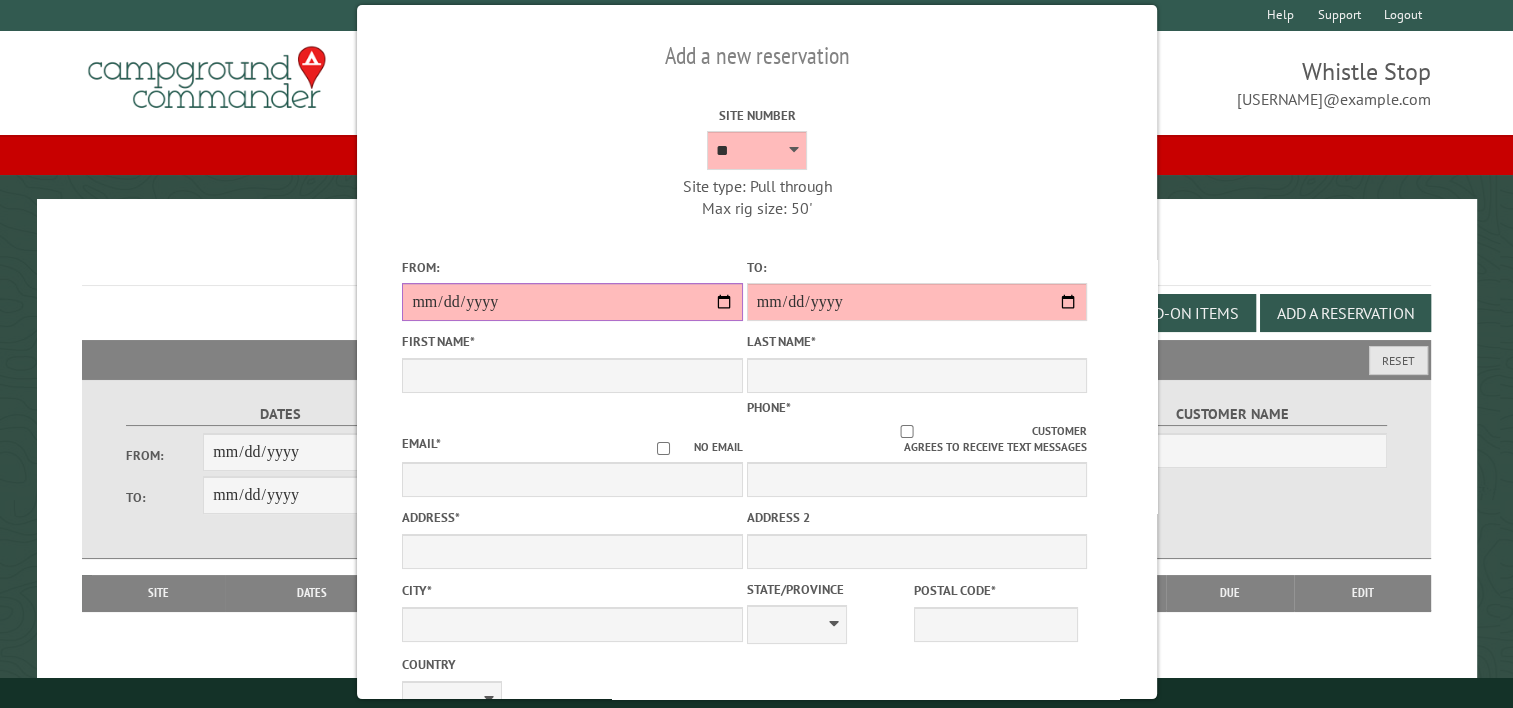 drag, startPoint x: 714, startPoint y: 302, endPoint x: 687, endPoint y: 313, distance: 29.15476 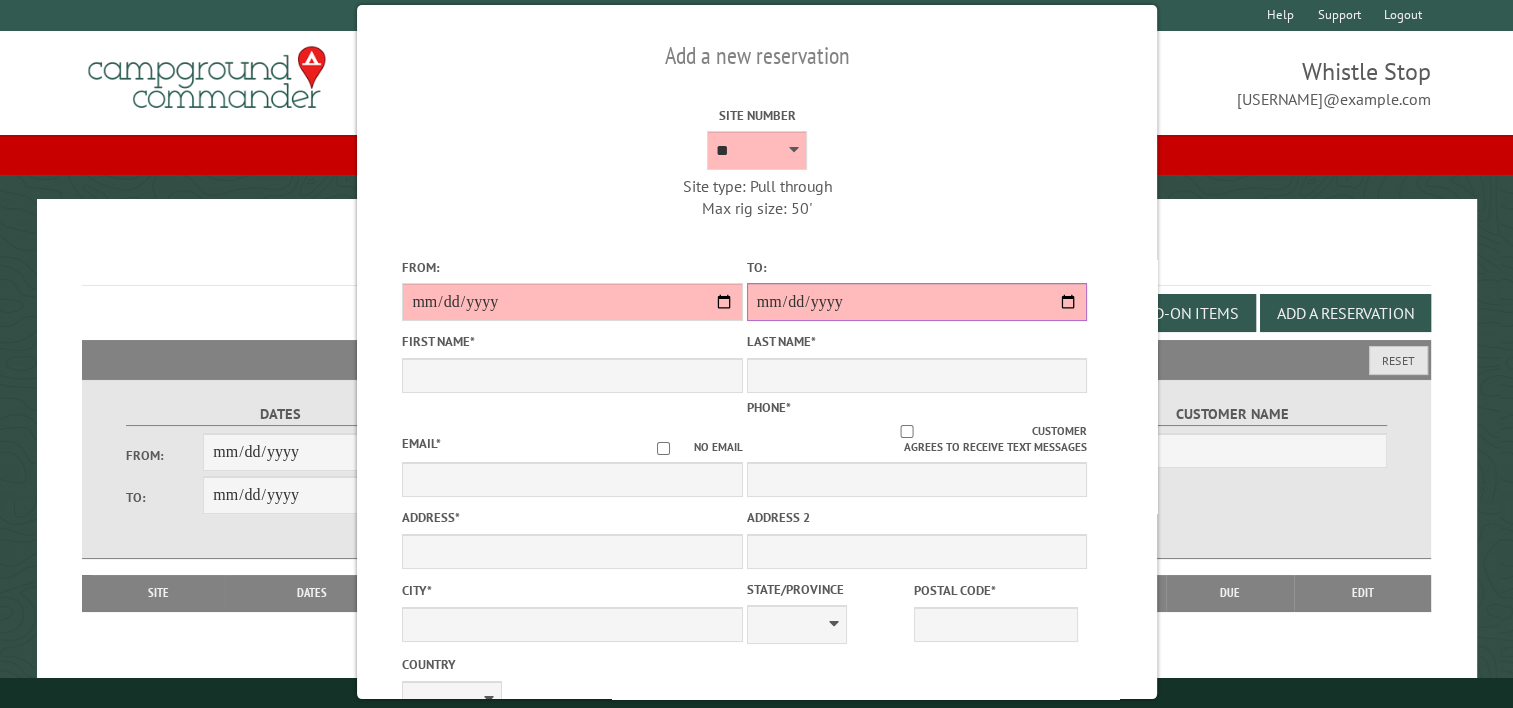 click on "**********" at bounding box center [916, 302] 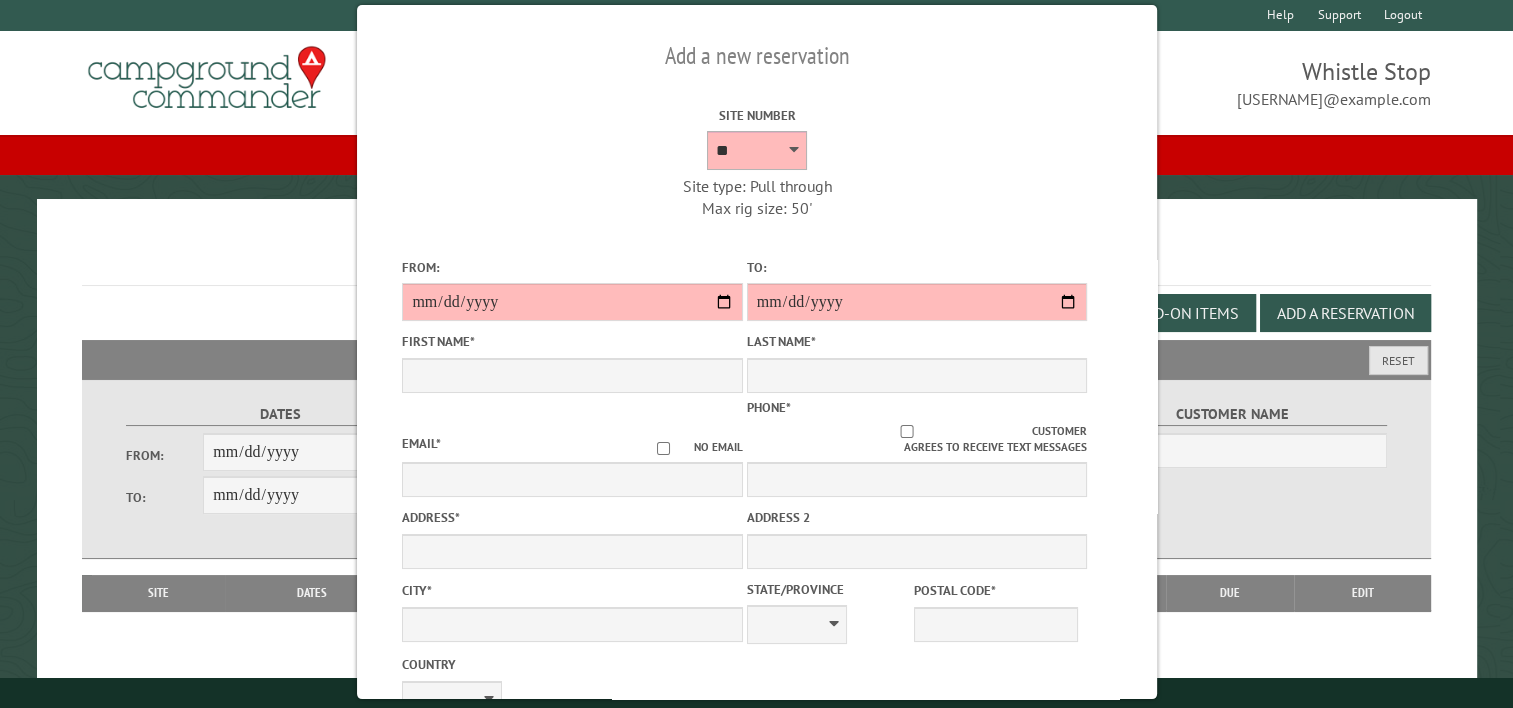 click on "* * * * * ** * * * * ** *** ** ** ** ** ** ** ** ** ** ** ** ** ** ** ** ** ** ** ** ** ** ** ** ** ** ** ** ** ** ** ** ** ** ** ** ** *** *** *** *** *** *** *** *** **** **** **** ****" at bounding box center (757, 150) 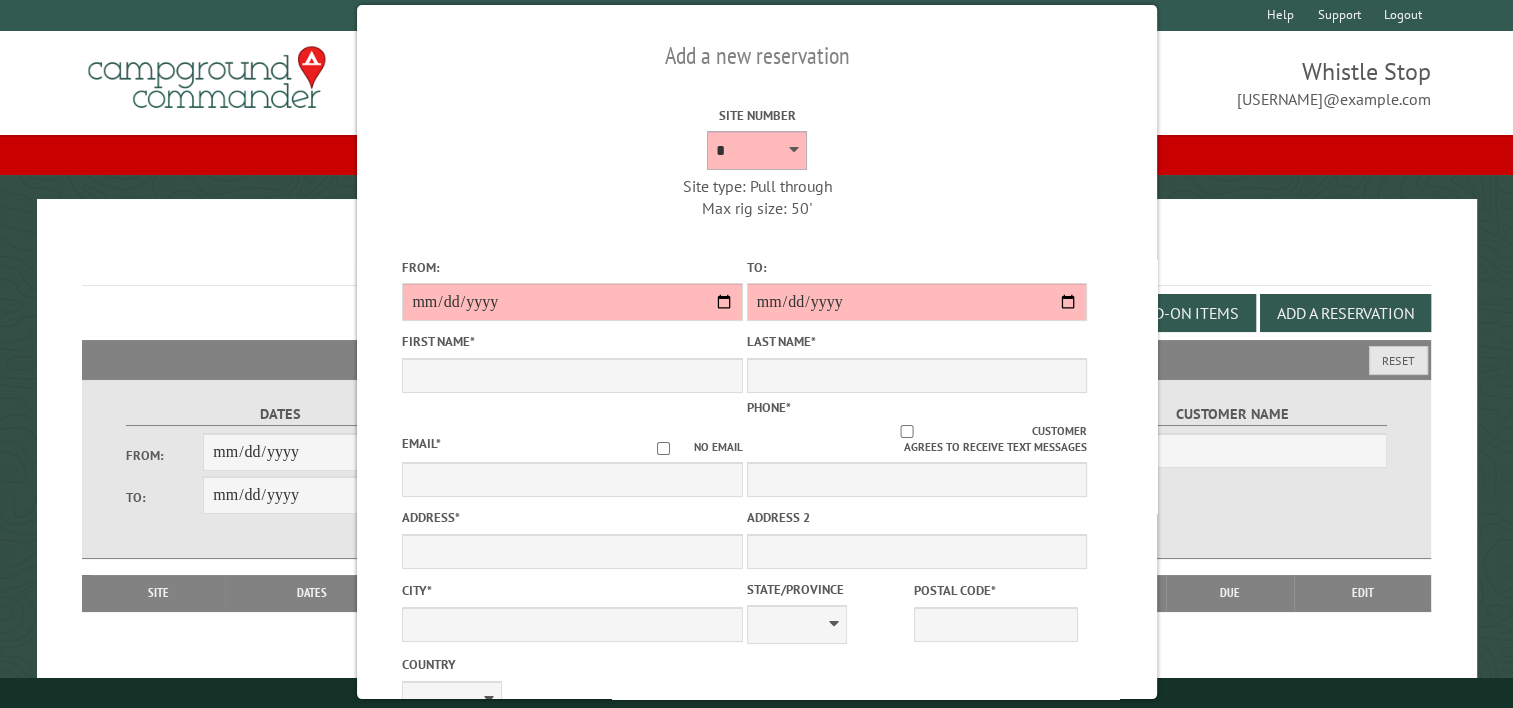 click on "* * * * * ** * * * * ** *** ** ** ** ** ** ** ** ** ** ** ** ** ** ** ** ** ** ** ** ** ** ** ** ** ** ** ** ** ** ** ** ** ** ** ** ** *** *** *** *** *** *** *** *** **** **** **** ****" at bounding box center (757, 150) 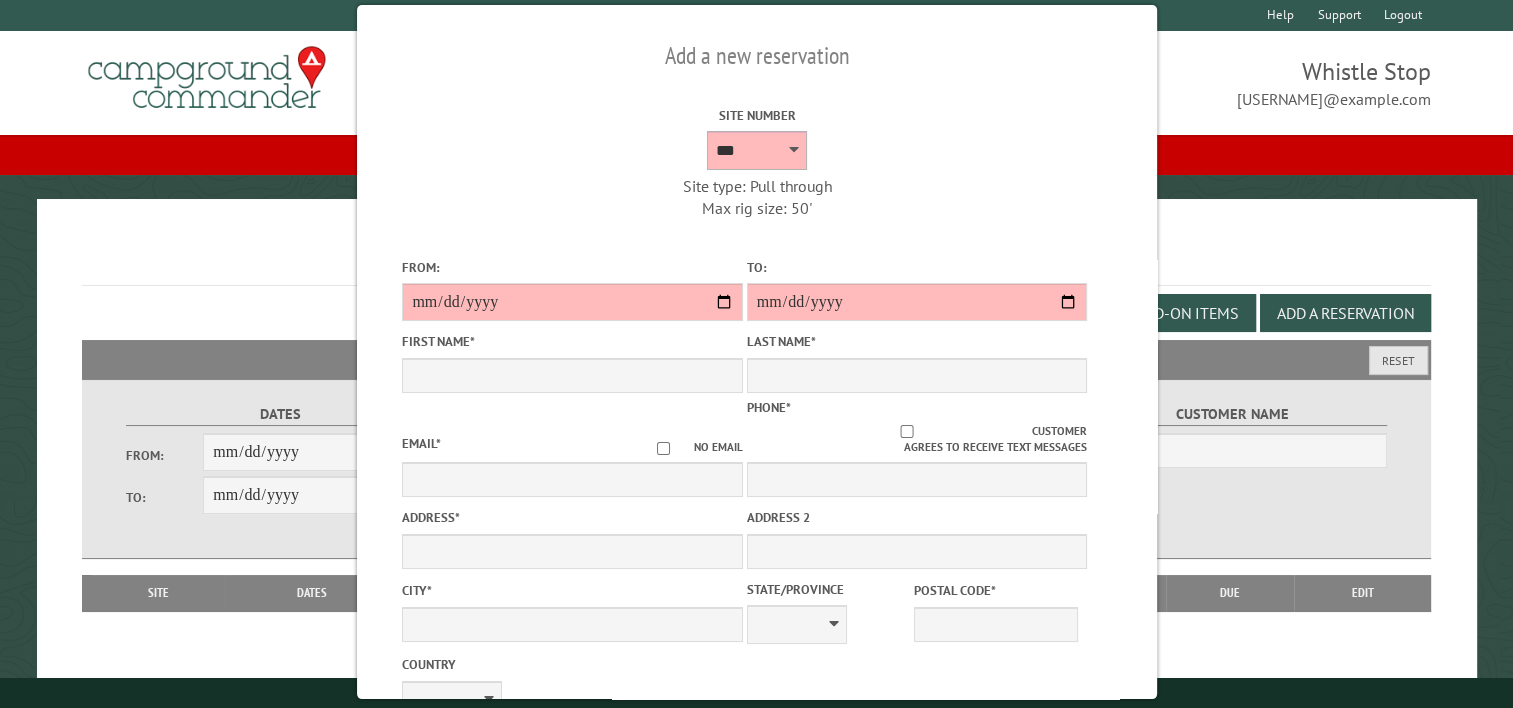click on "* * * * * ** * * * * ** *** ** ** ** ** ** ** ** ** ** ** ** ** ** ** ** ** ** ** ** ** ** ** ** ** ** ** ** ** ** ** ** ** ** ** ** ** *** *** *** *** *** *** *** *** **** **** **** ****" at bounding box center [757, 150] 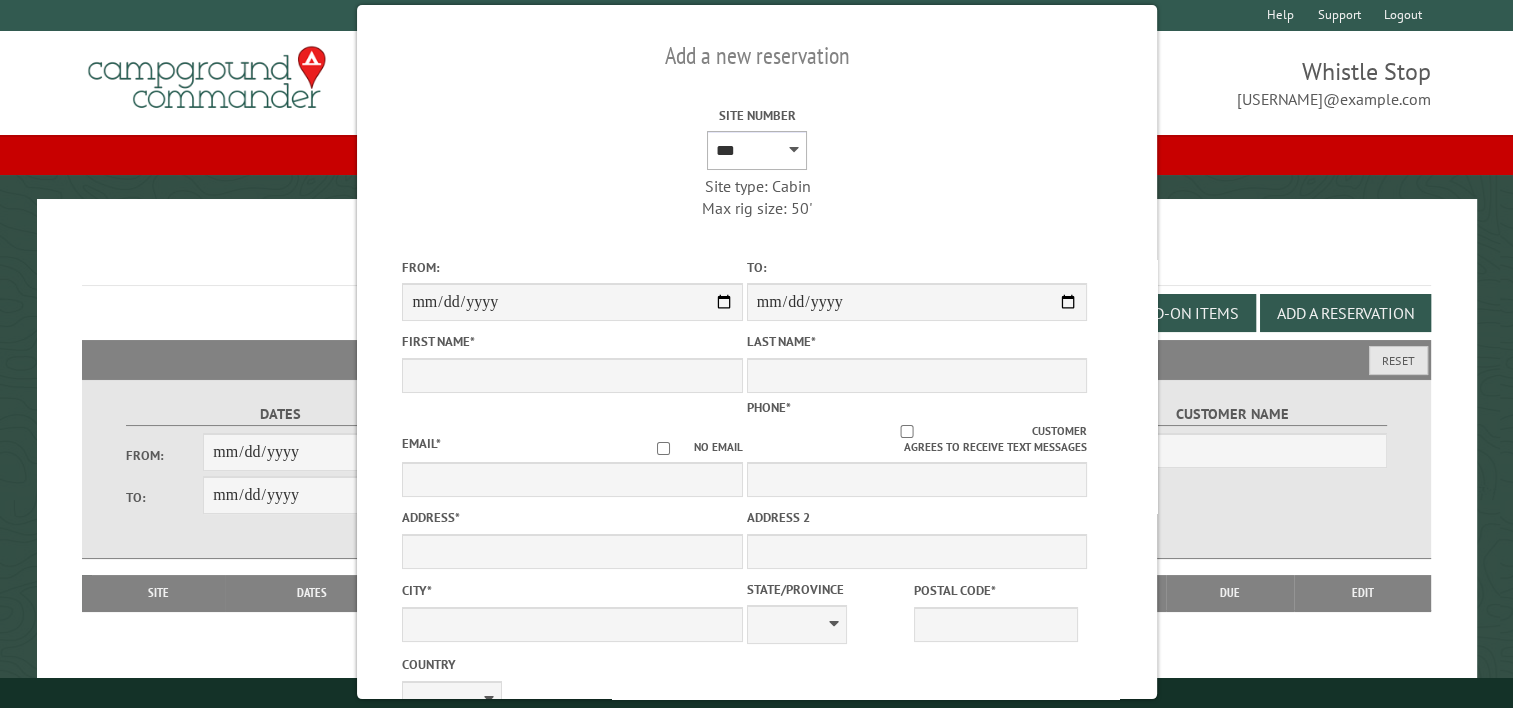click on "* * * * * ** * * * * ** *** ** ** ** ** ** ** ** ** ** ** ** ** ** ** ** ** ** ** ** ** ** ** ** ** ** ** ** ** ** ** ** ** ** ** ** ** *** *** *** *** *** *** *** *** **** **** **** ****" at bounding box center [757, 150] 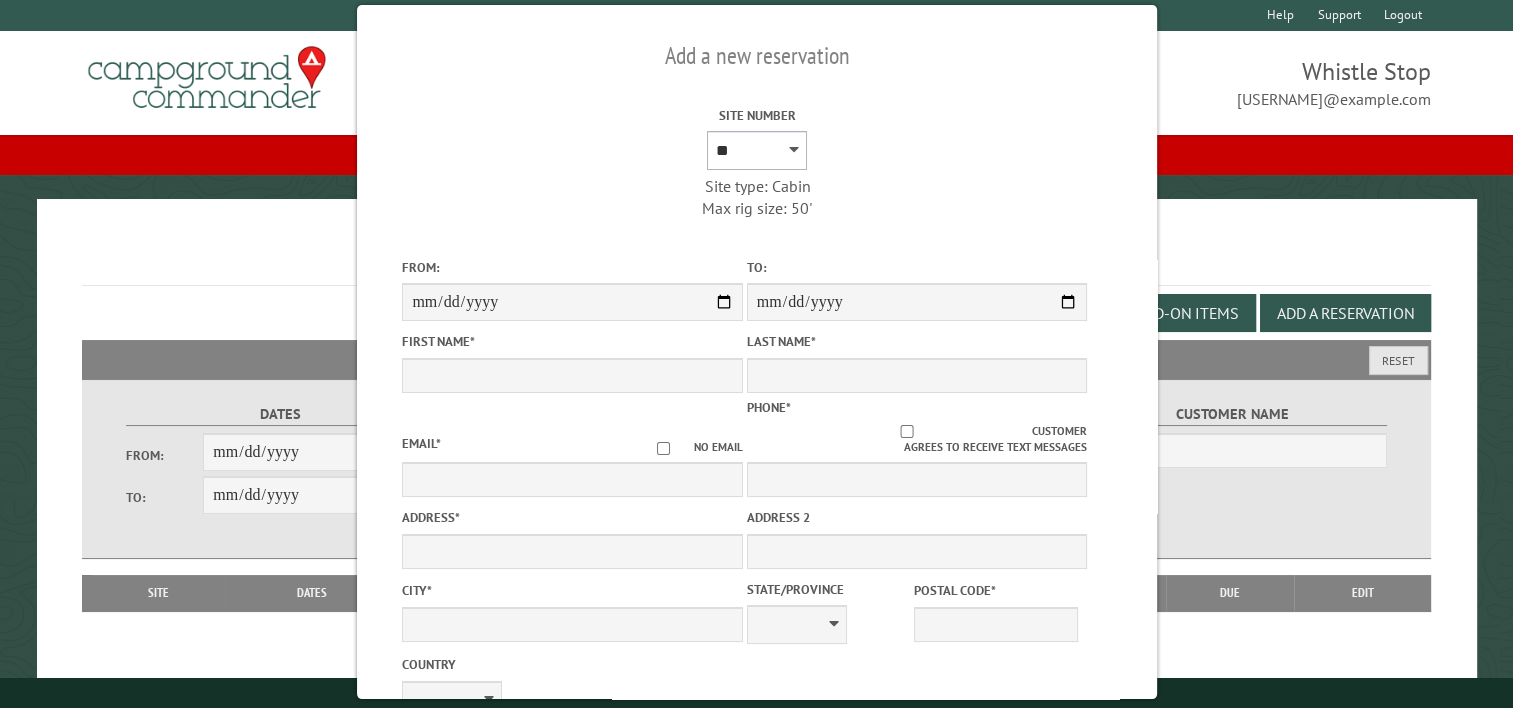 click on "* * * * * ** * * * * ** *** ** ** ** ** ** ** ** ** ** ** ** ** ** ** ** ** ** ** ** ** ** ** ** ** ** ** ** ** ** ** ** ** ** ** ** ** *** *** *** *** *** *** *** *** **** **** **** ****" at bounding box center (757, 150) 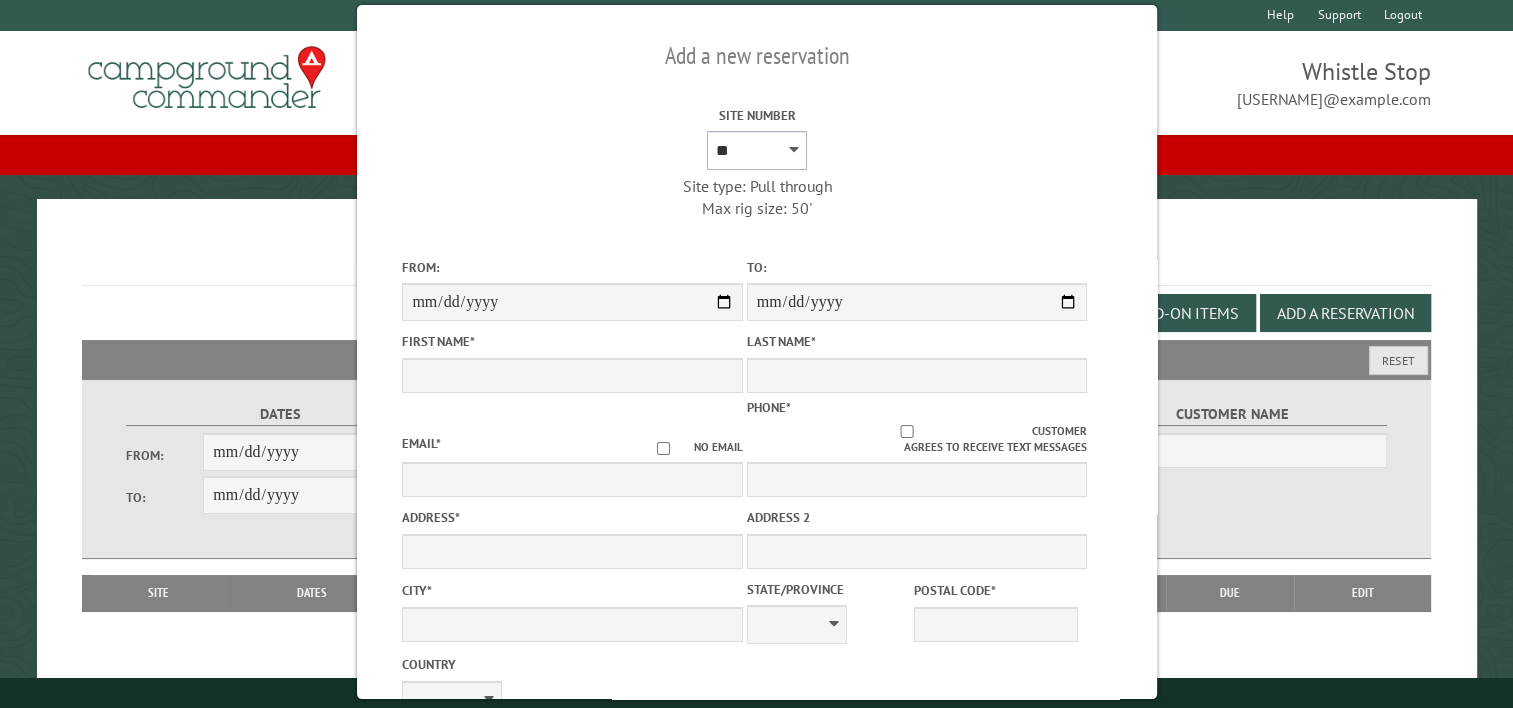 type on "******" 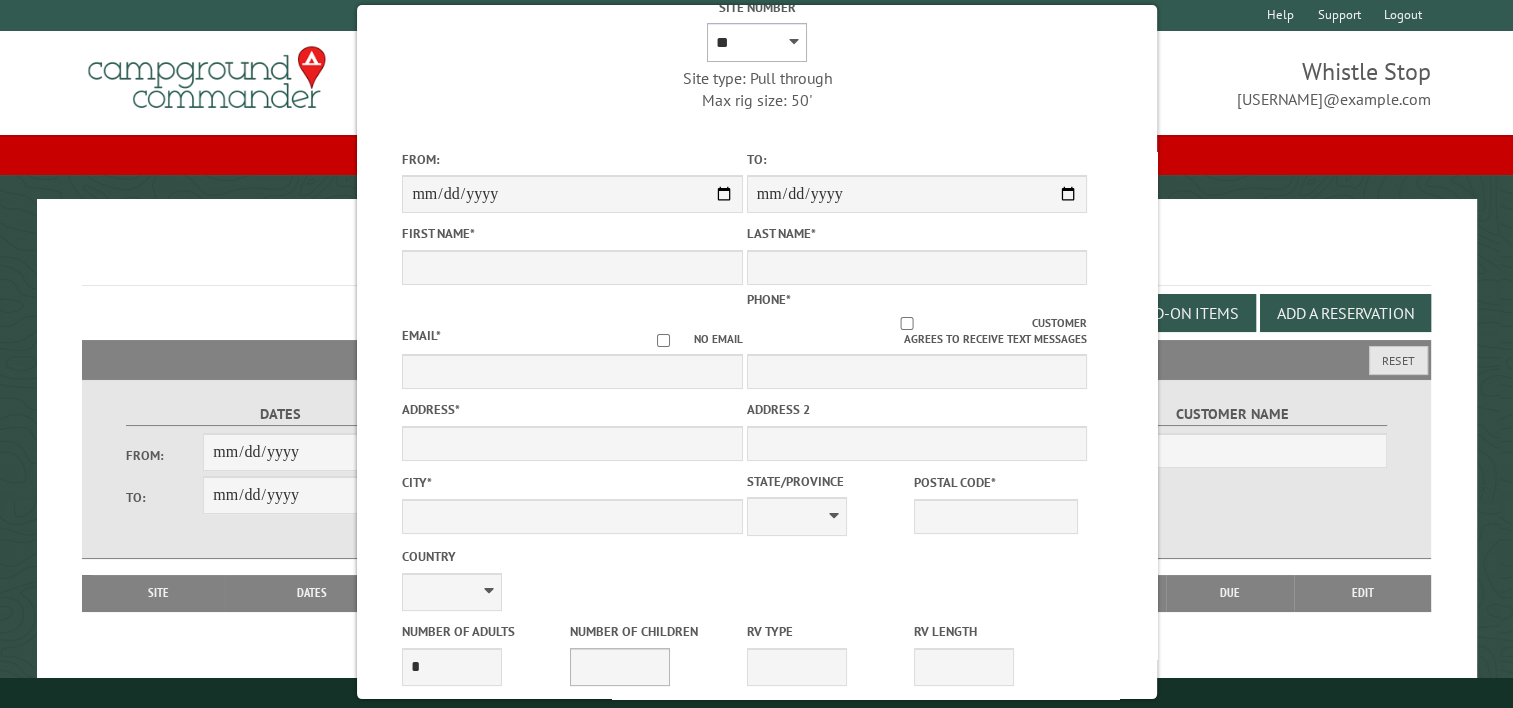 scroll, scrollTop: 0, scrollLeft: 0, axis: both 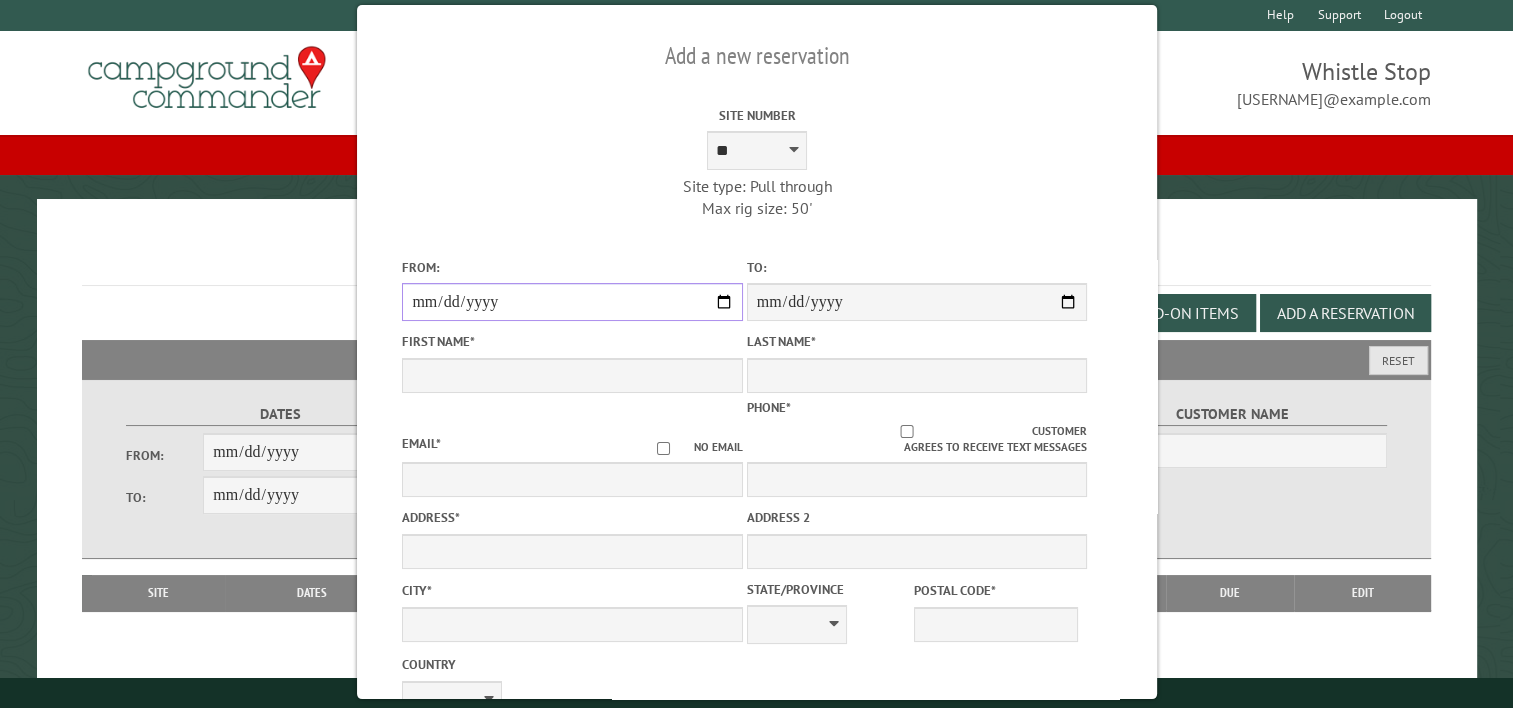 click on "**********" at bounding box center (572, 302) 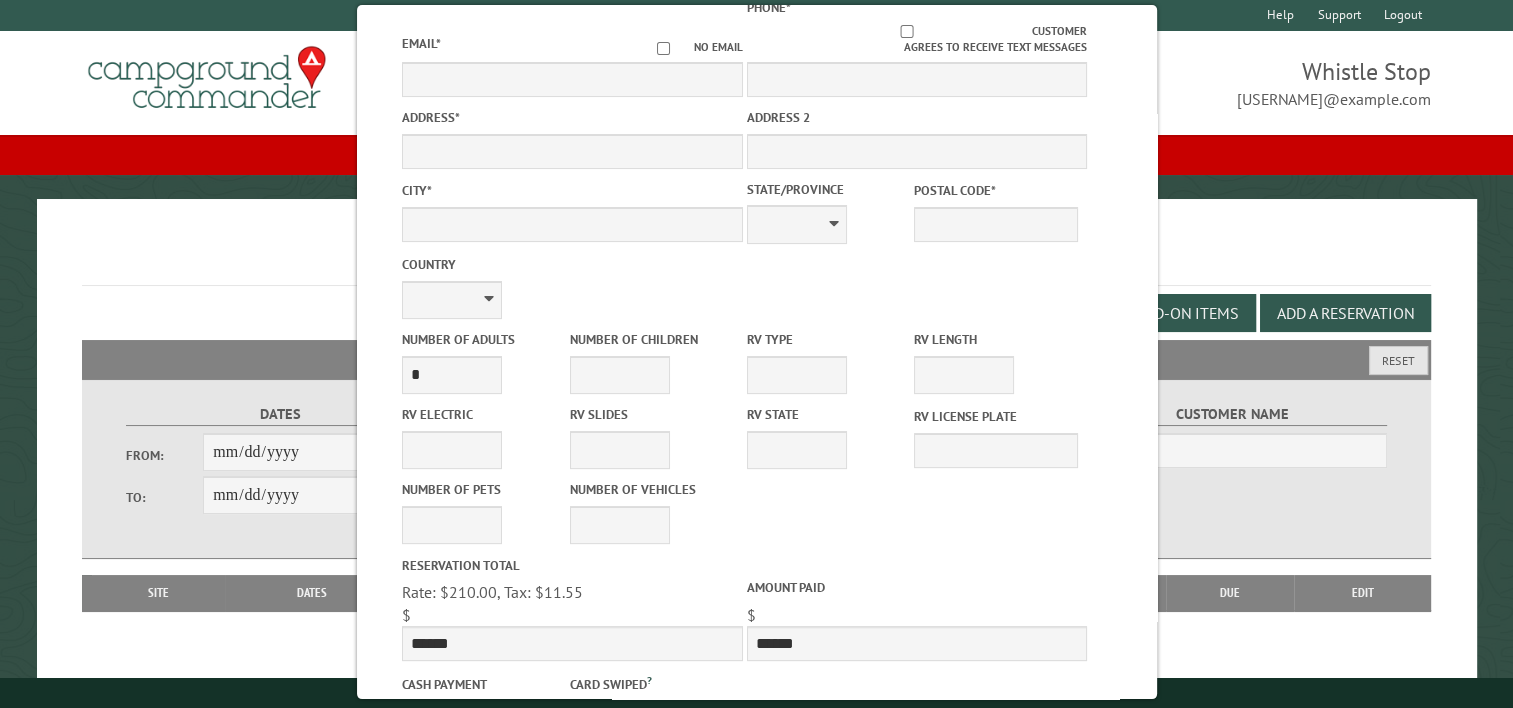 scroll, scrollTop: 525, scrollLeft: 0, axis: vertical 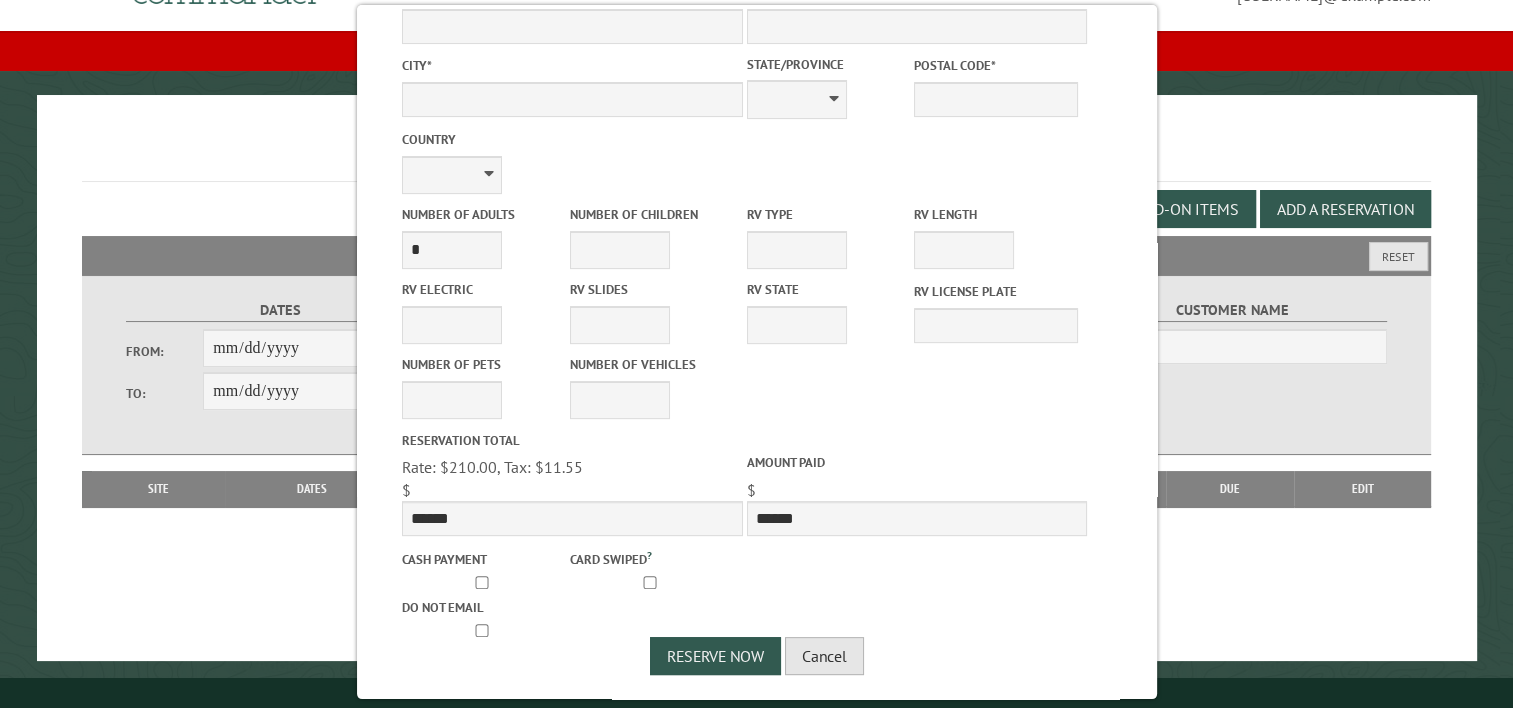click on "Cancel" at bounding box center (824, 656) 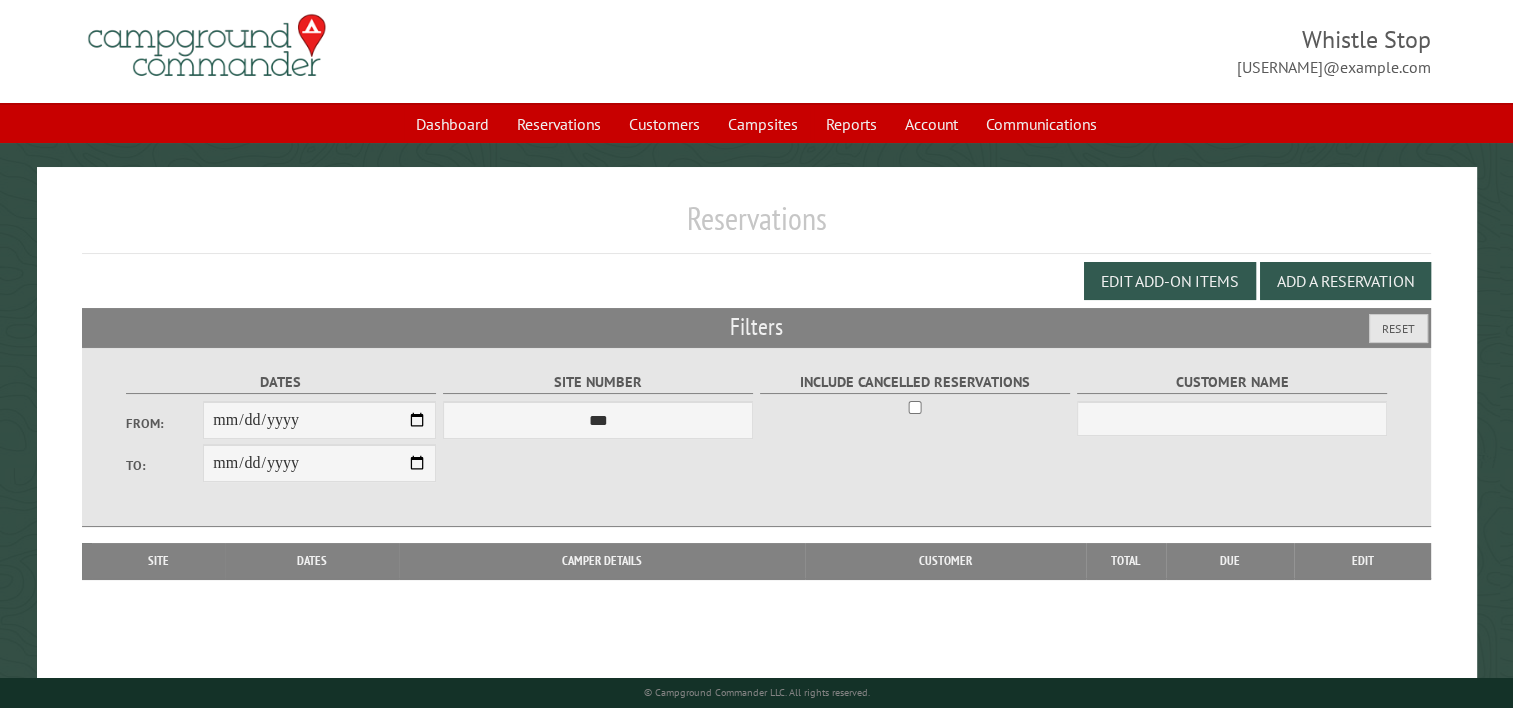 scroll, scrollTop: 0, scrollLeft: 0, axis: both 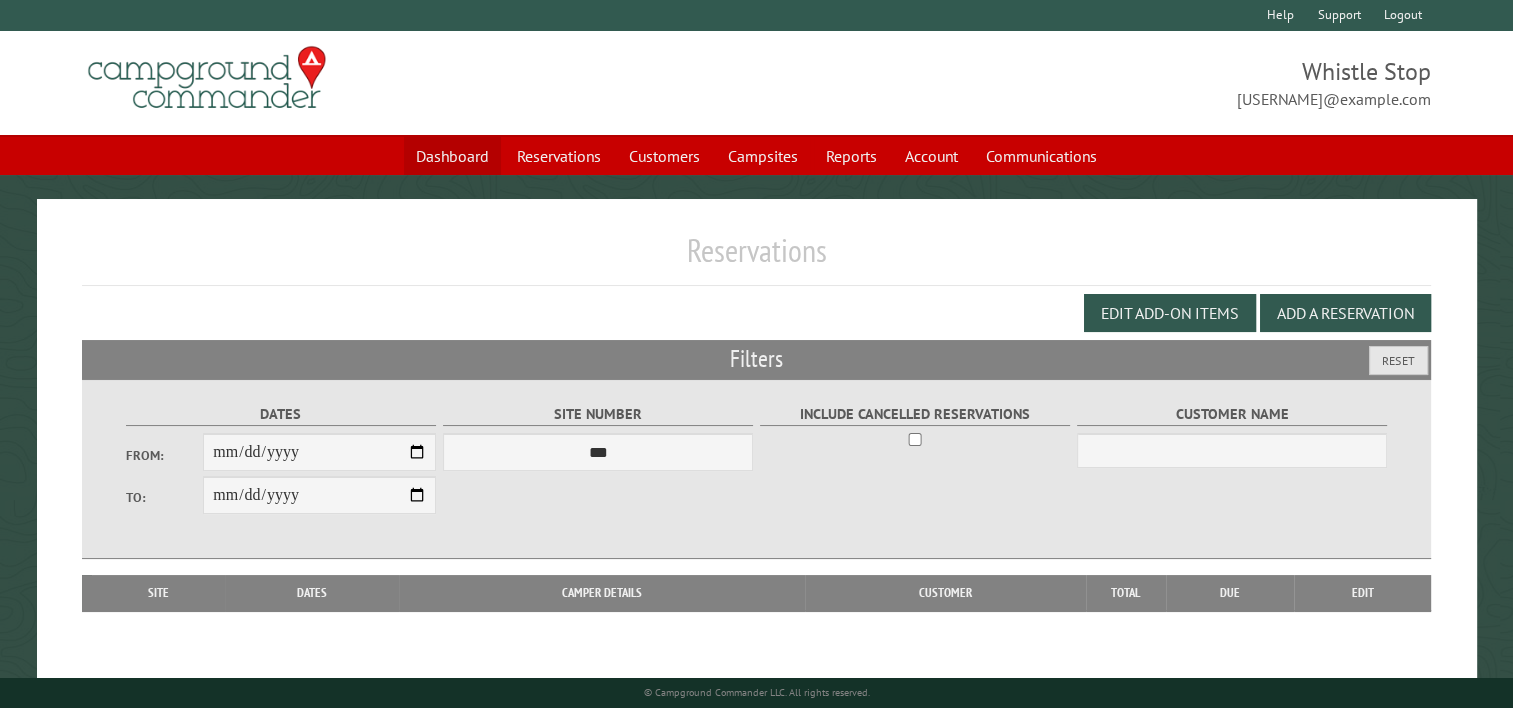click on "Dashboard" at bounding box center (452, 156) 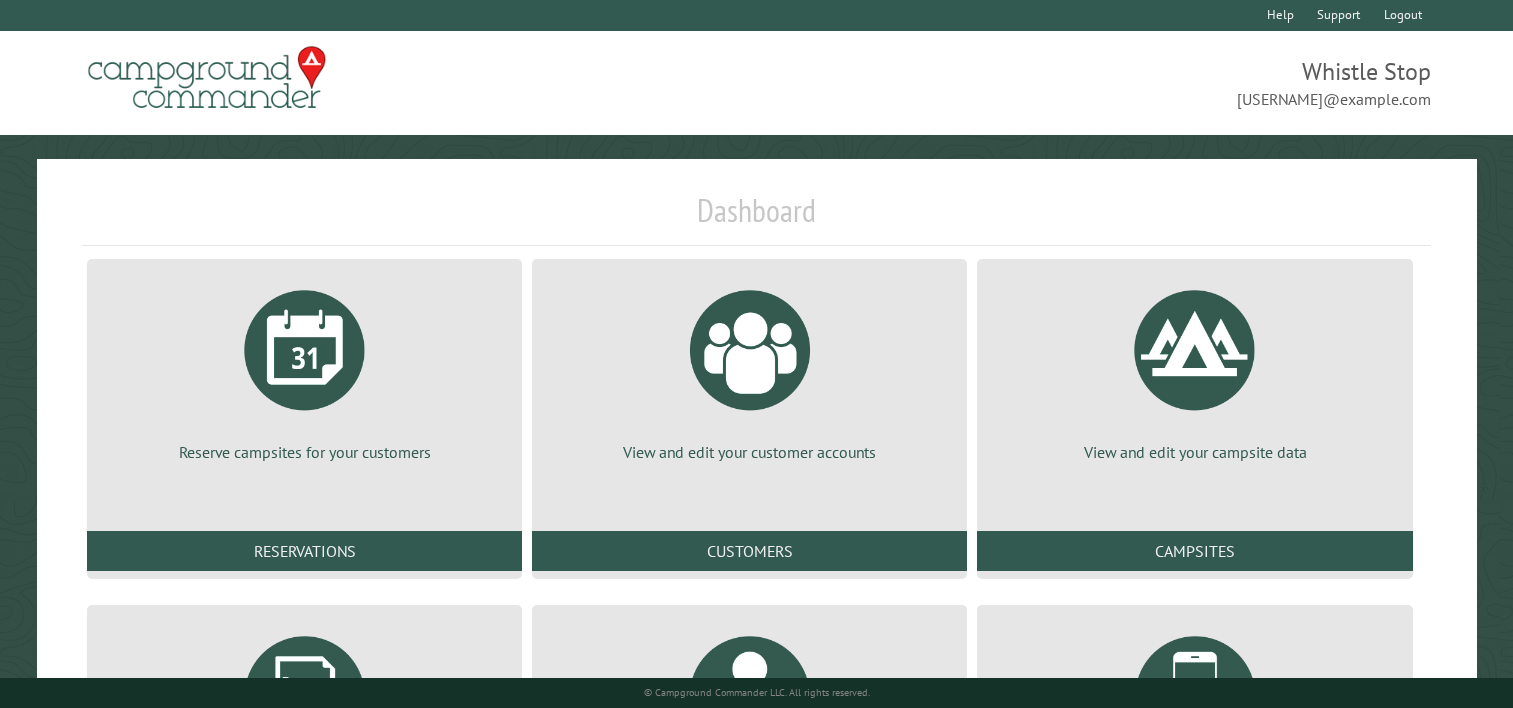 scroll, scrollTop: 0, scrollLeft: 0, axis: both 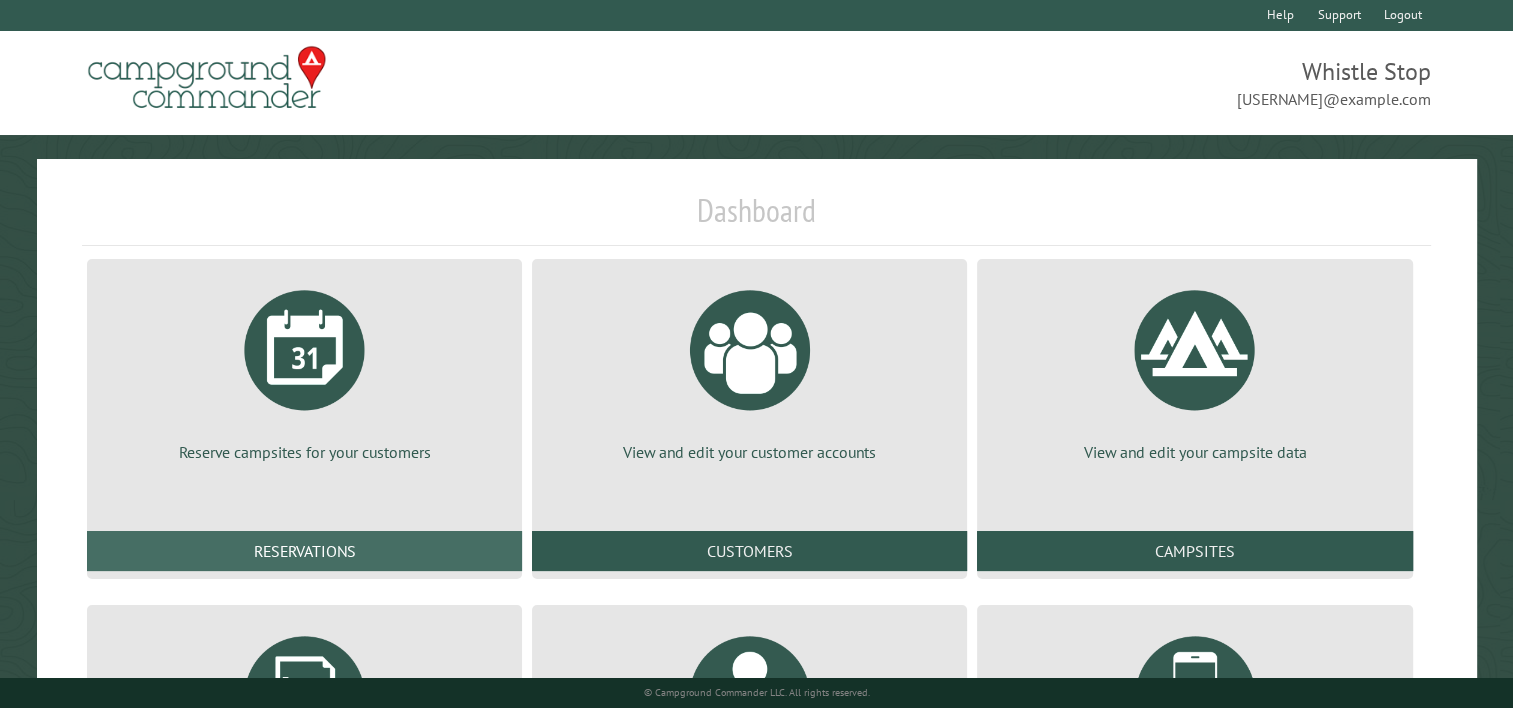 click on "Reservations" at bounding box center [304, 551] 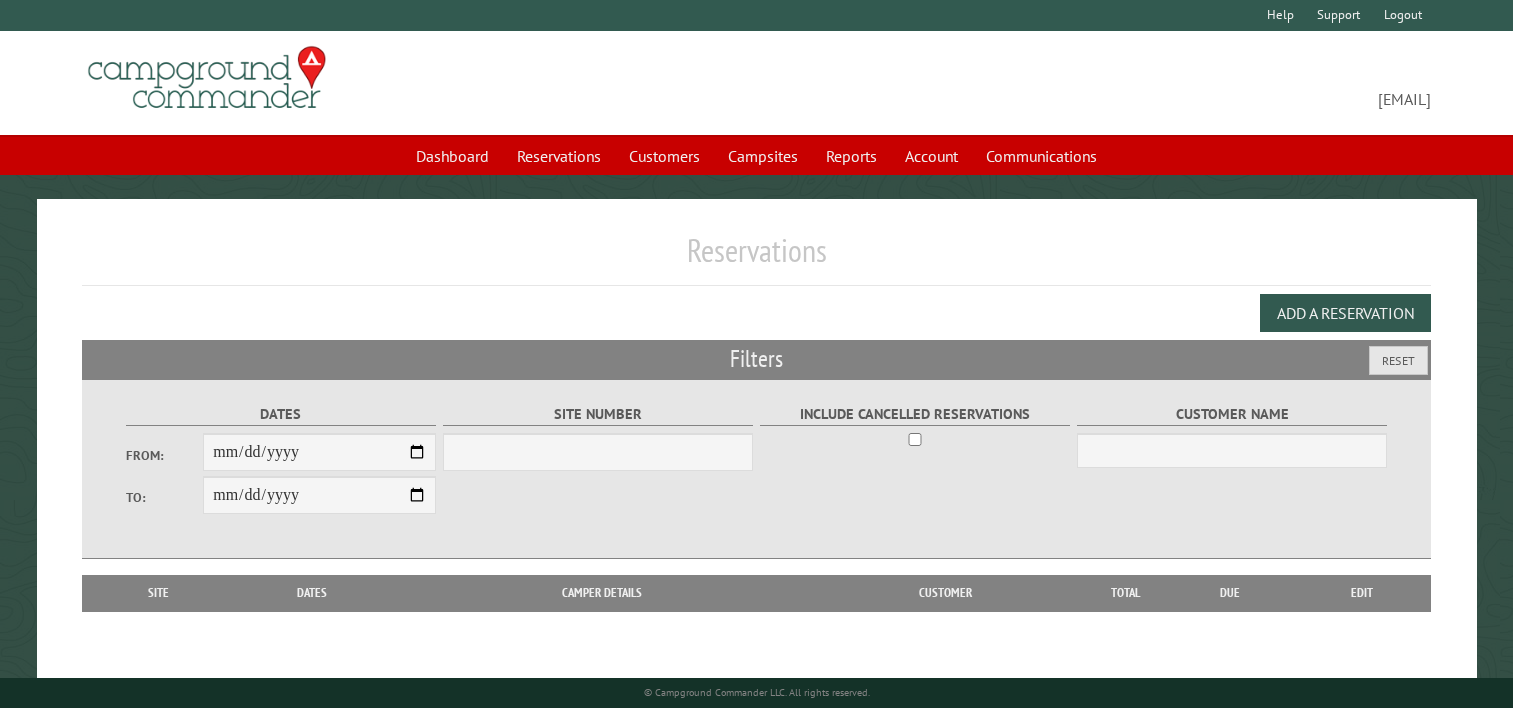 scroll, scrollTop: 0, scrollLeft: 0, axis: both 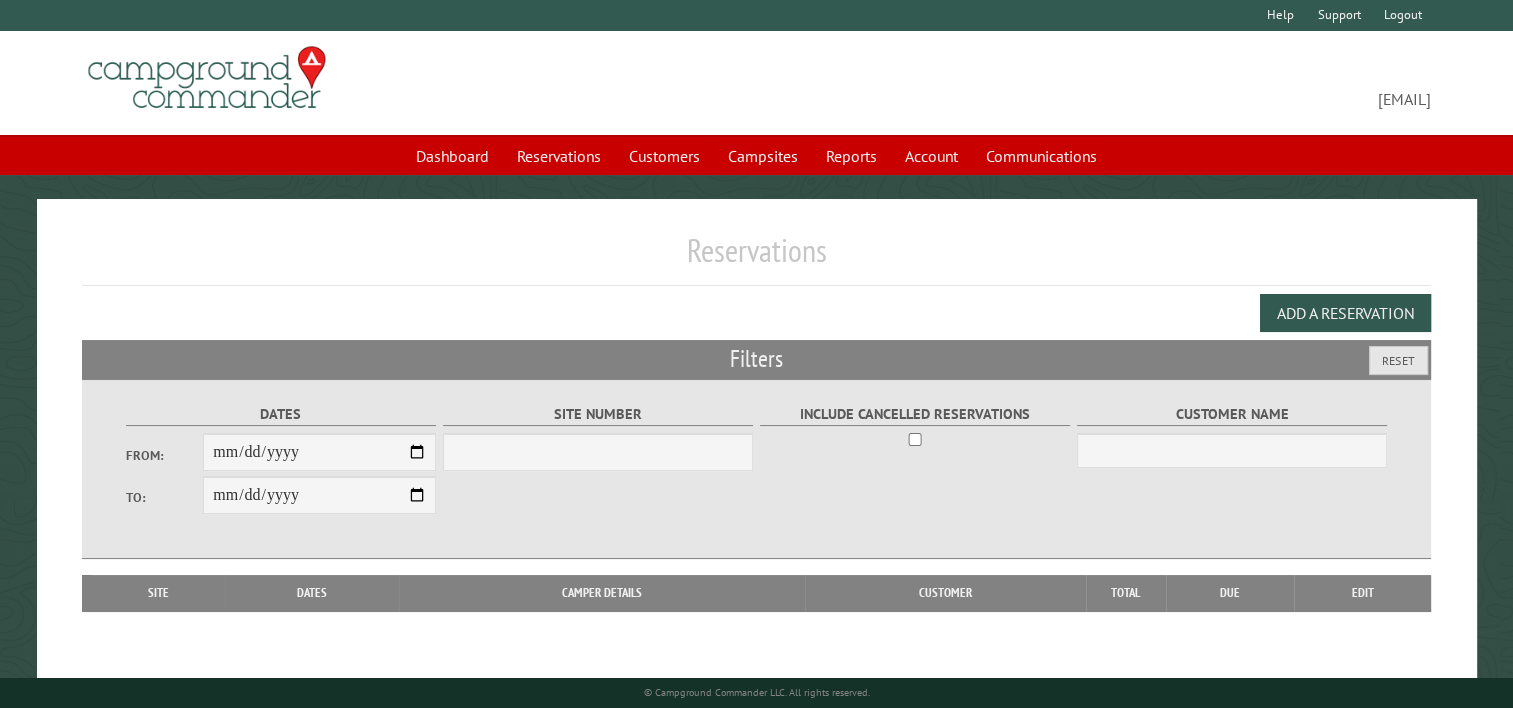 select on "***" 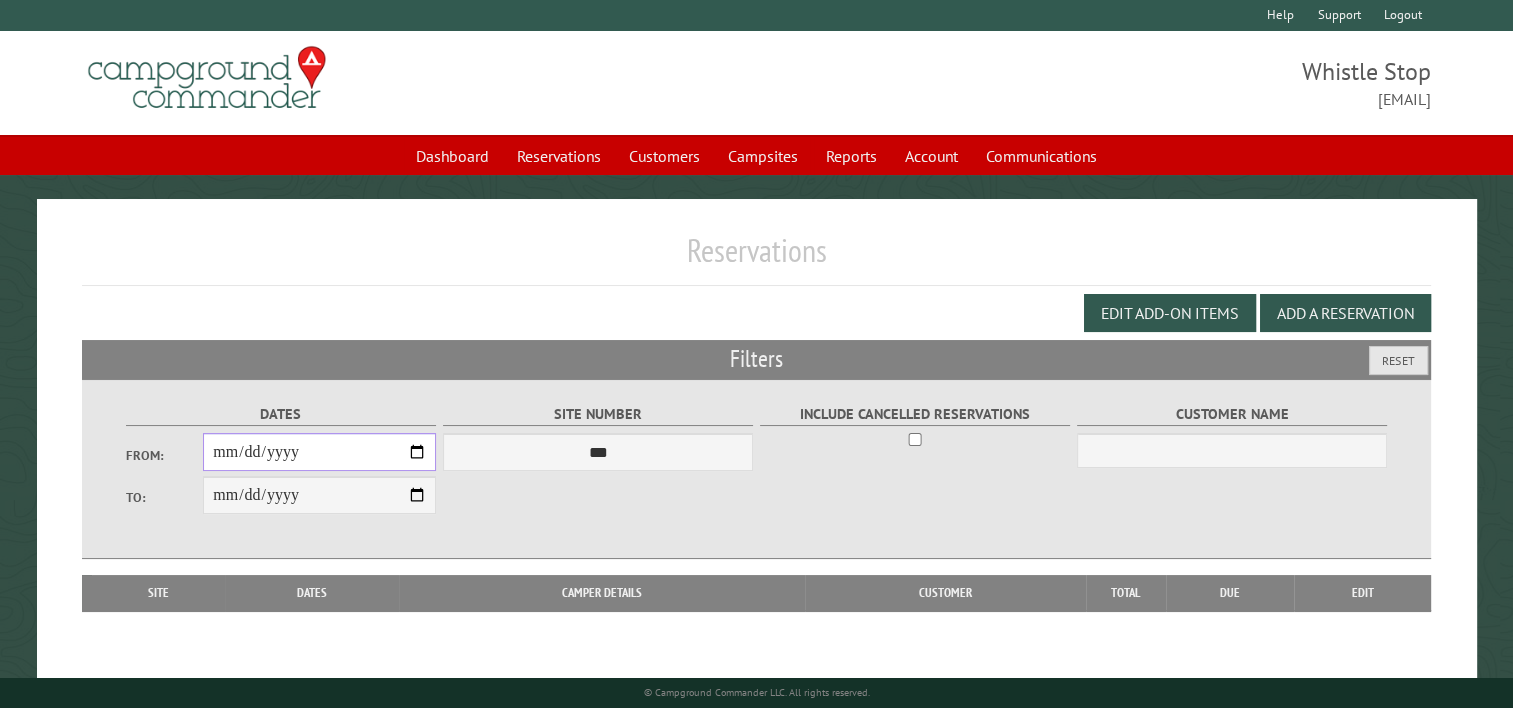 click on "From:" at bounding box center (319, 452) 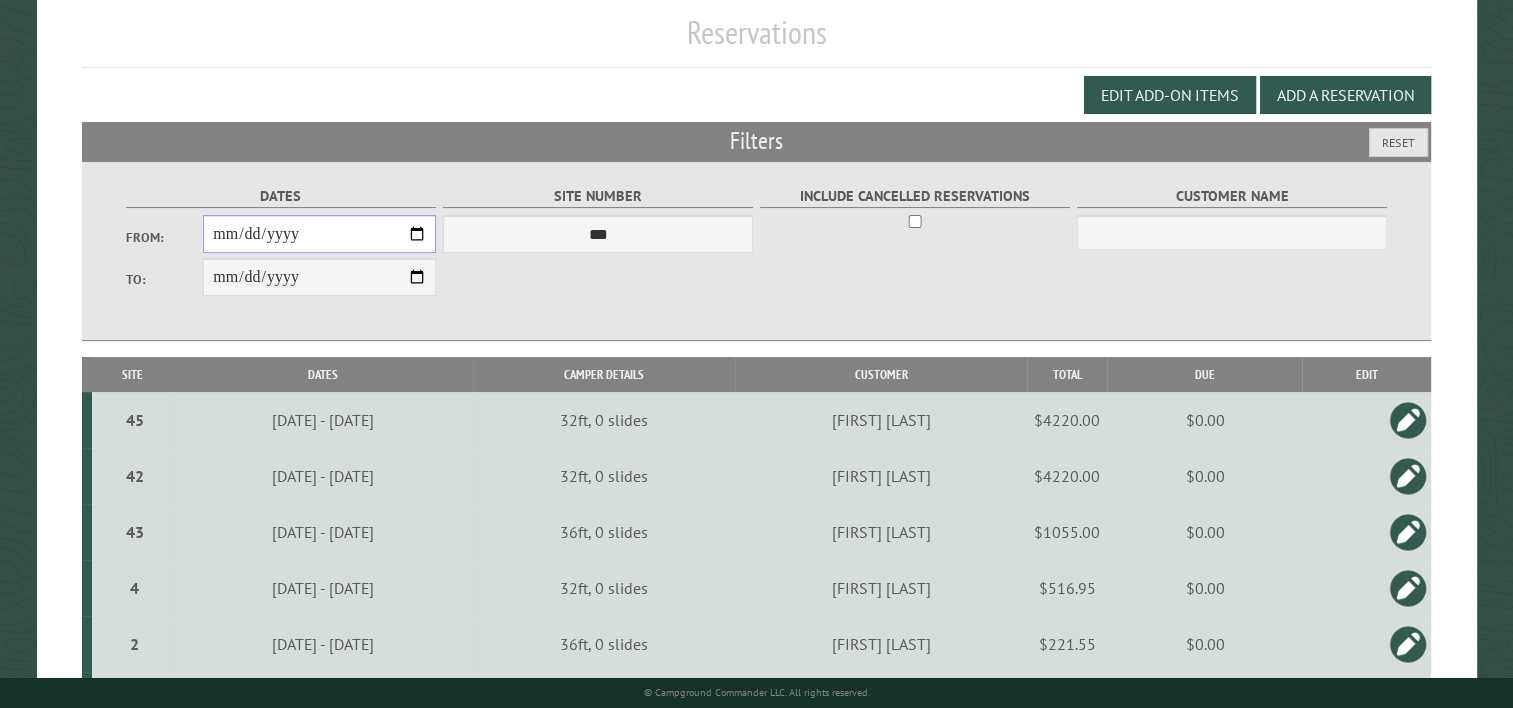 scroll, scrollTop: 300, scrollLeft: 0, axis: vertical 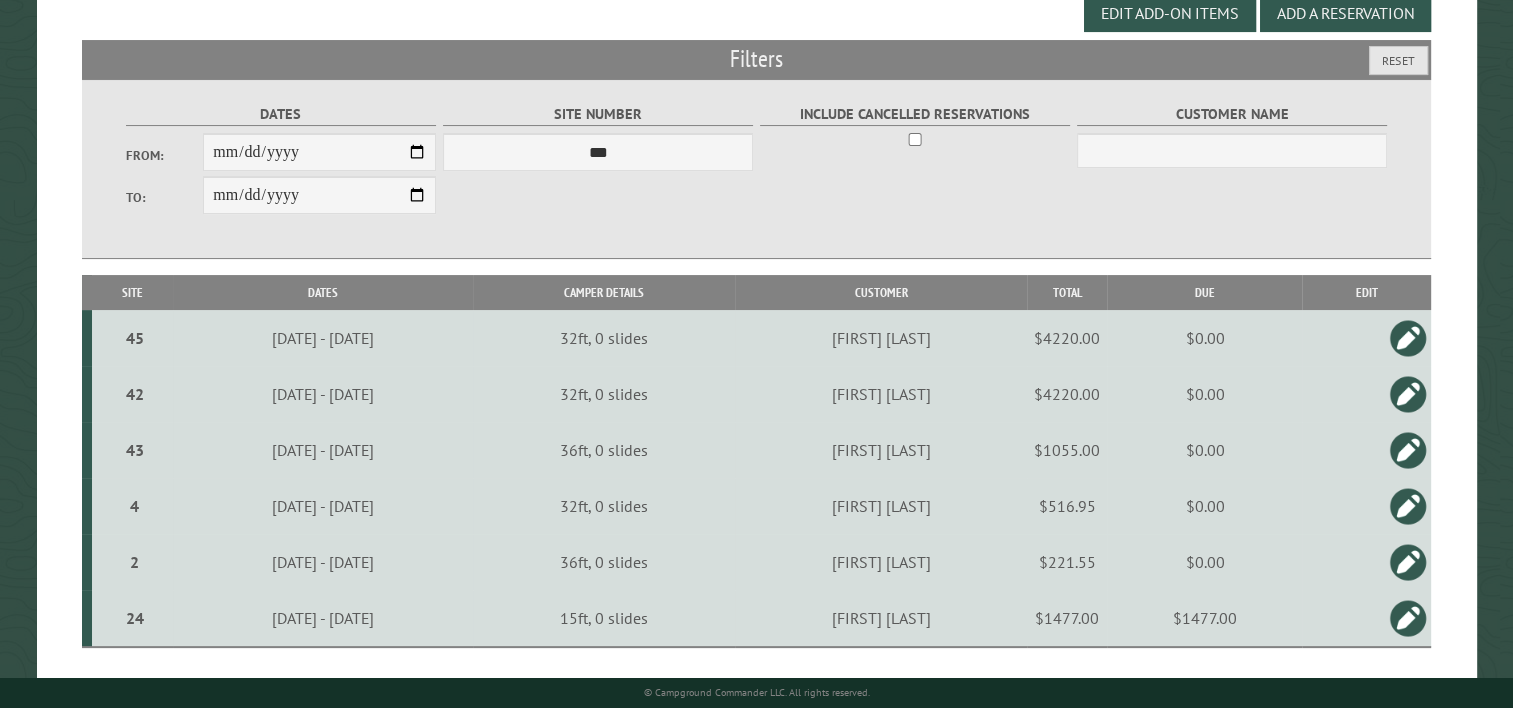click on "$1477.00" at bounding box center (1067, 618) 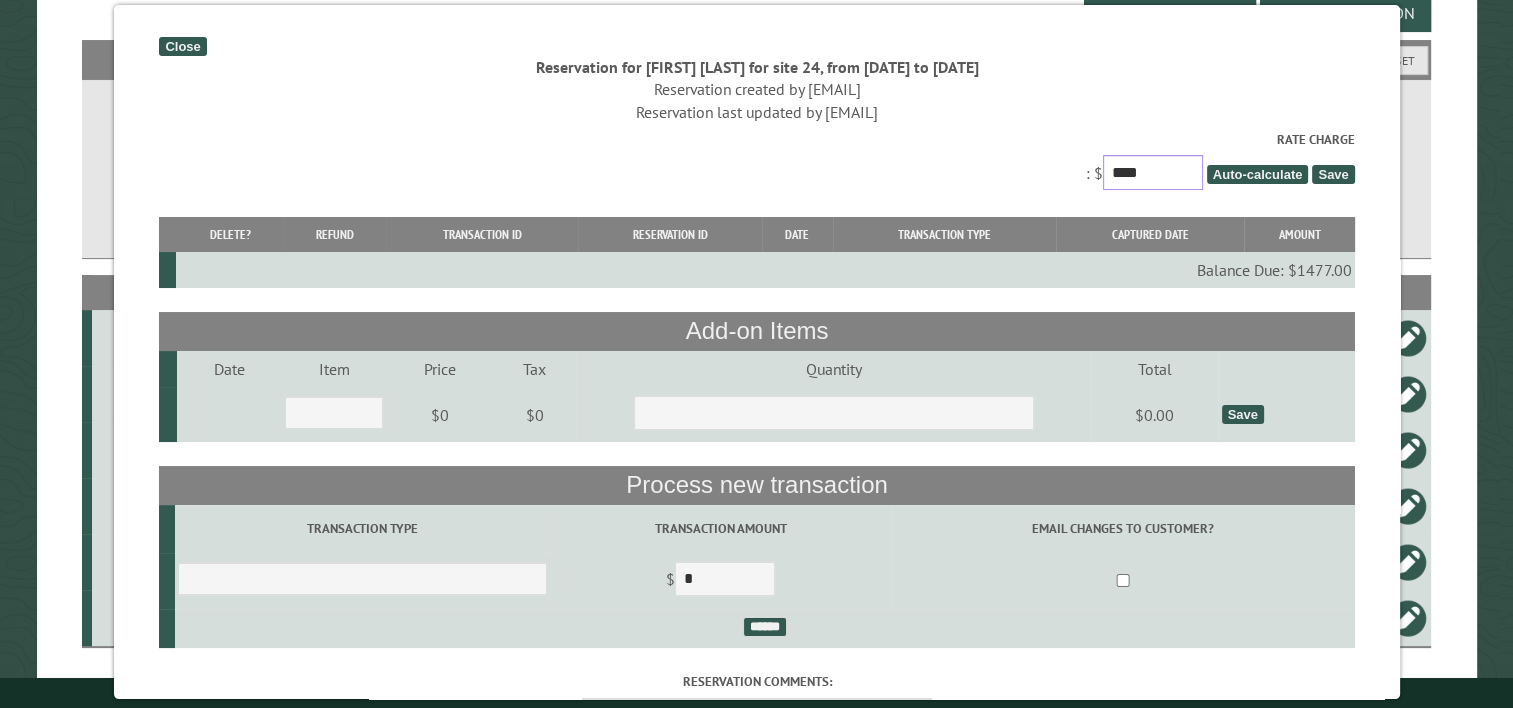 drag, startPoint x: 1174, startPoint y: 164, endPoint x: 1029, endPoint y: 161, distance: 145.03104 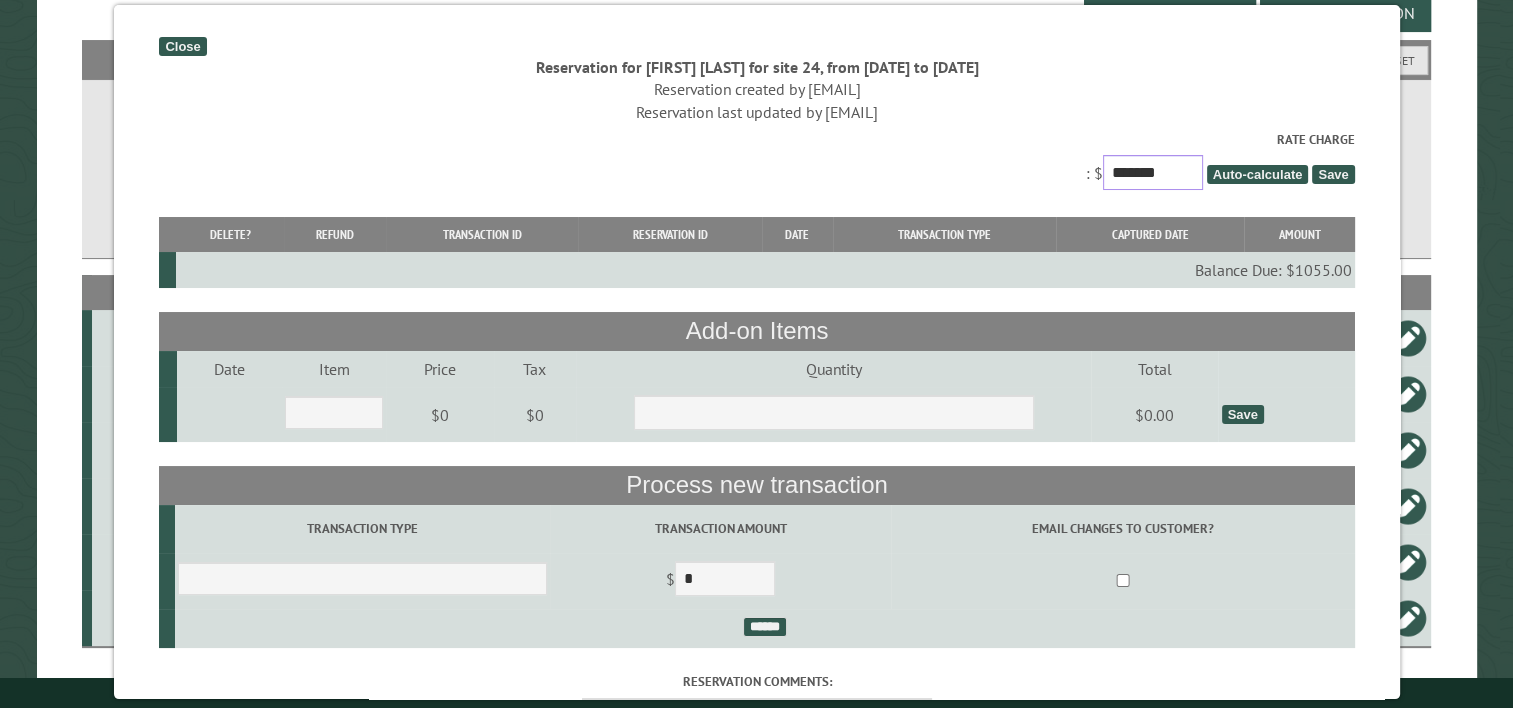 type on "*******" 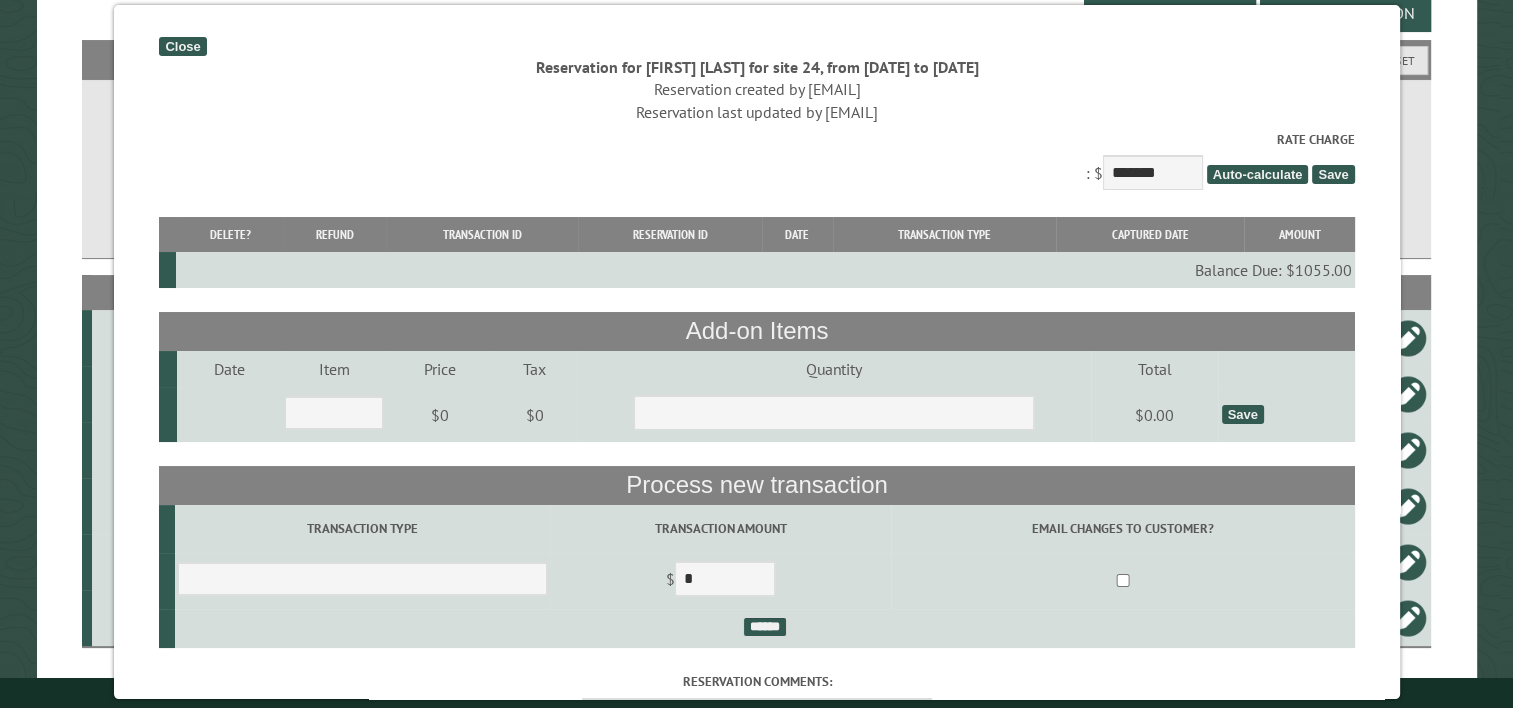 click on "Save" at bounding box center [1333, 174] 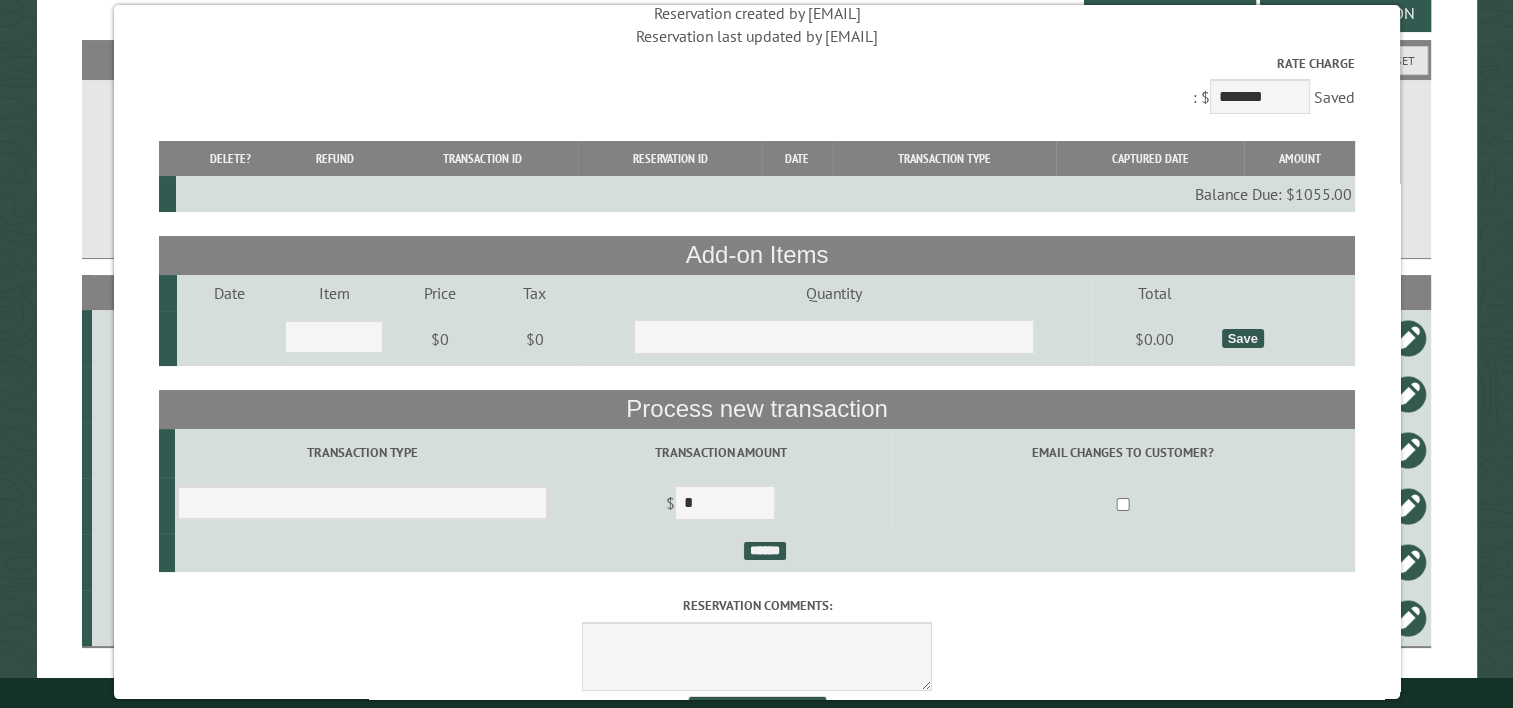 scroll, scrollTop: 152, scrollLeft: 0, axis: vertical 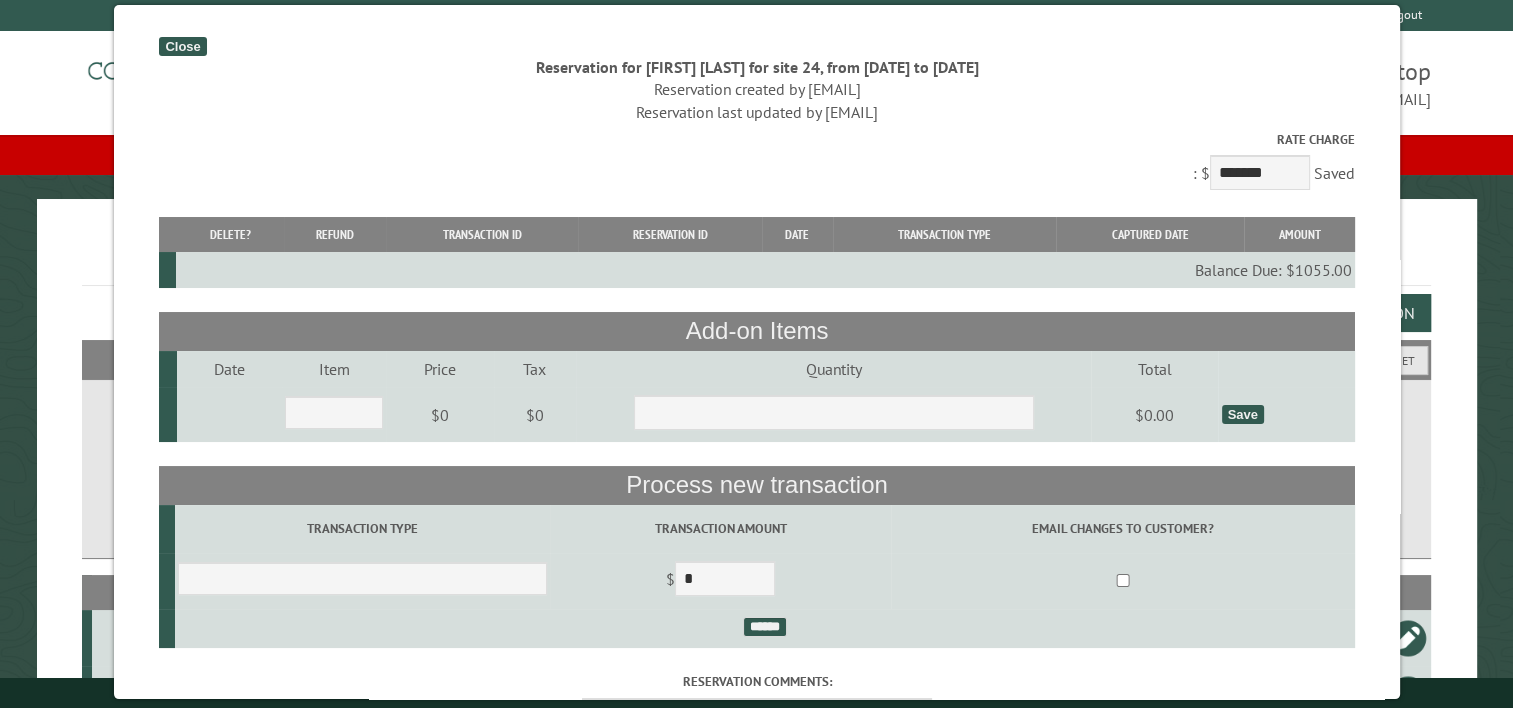click on "Close" at bounding box center (182, 46) 